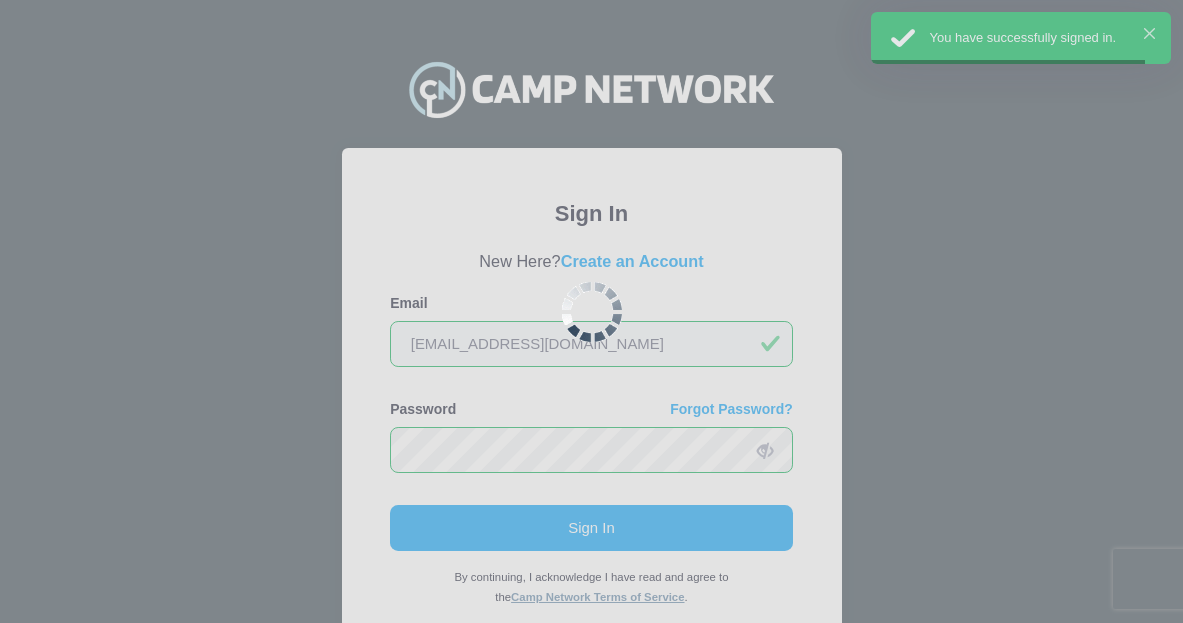 scroll, scrollTop: 0, scrollLeft: 0, axis: both 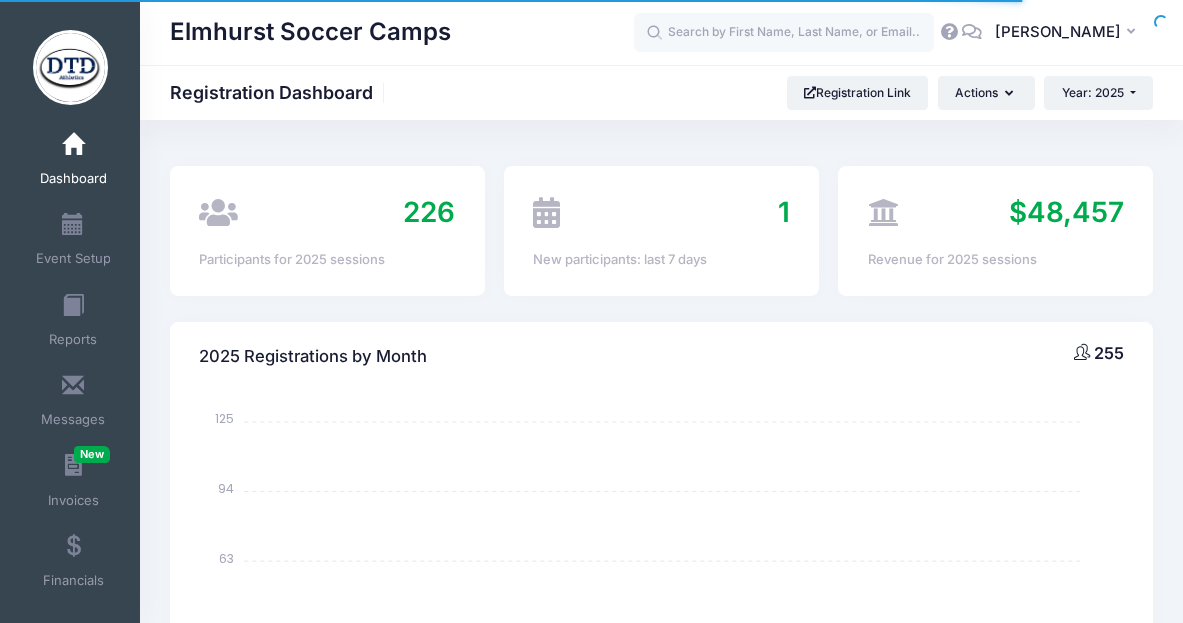 select 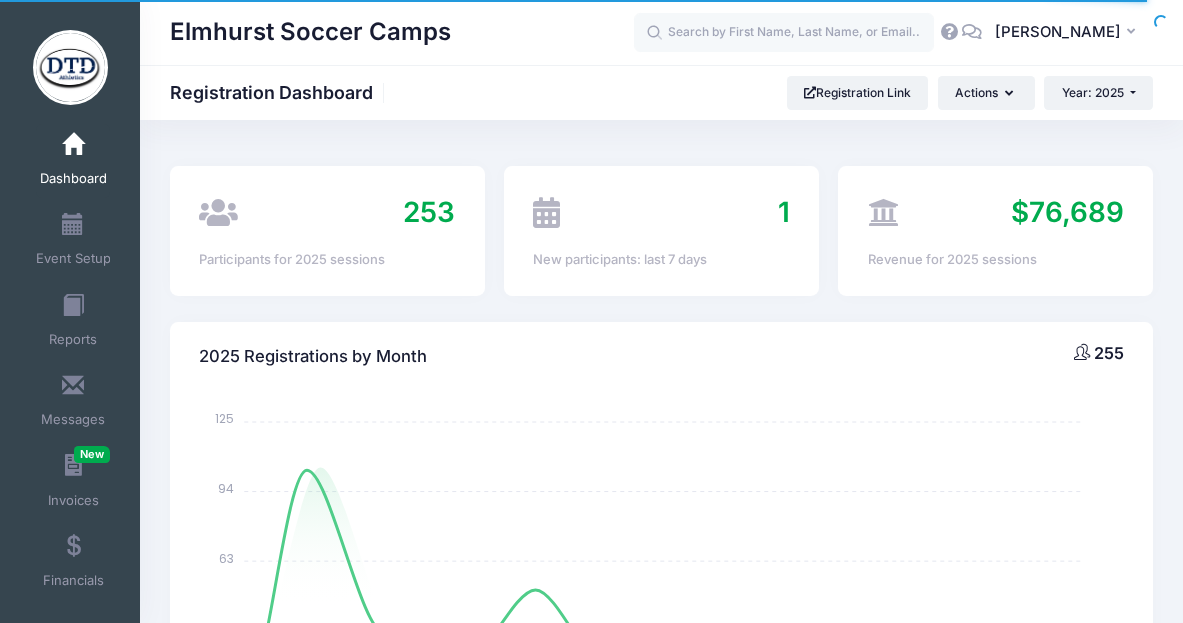scroll, scrollTop: 0, scrollLeft: 0, axis: both 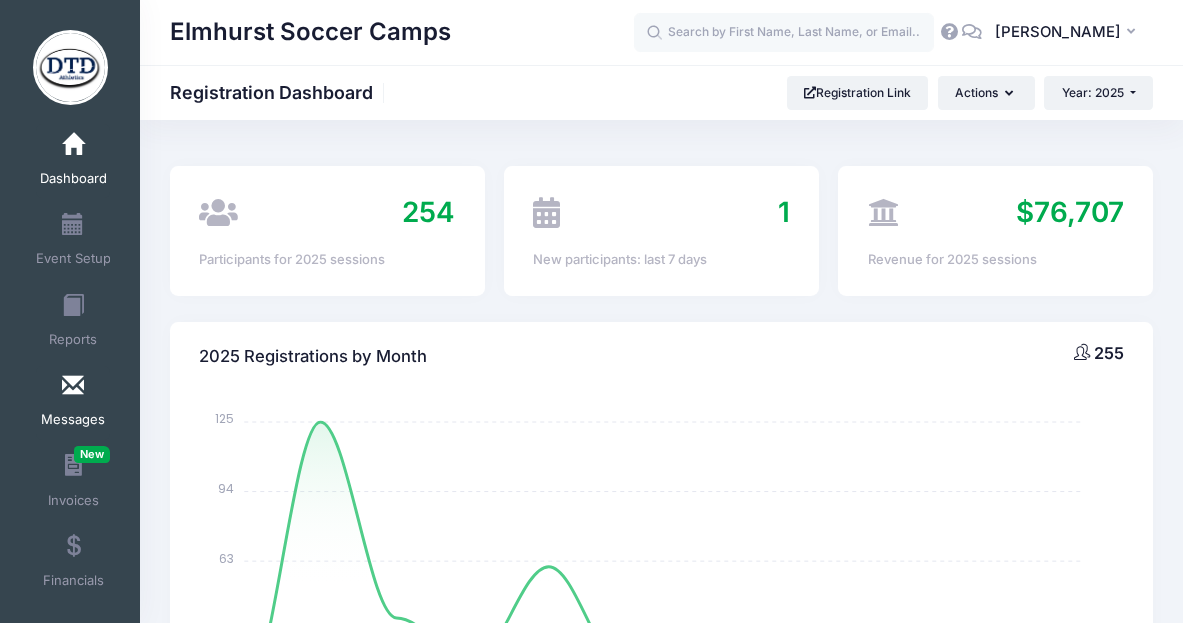 click at bounding box center [73, 386] 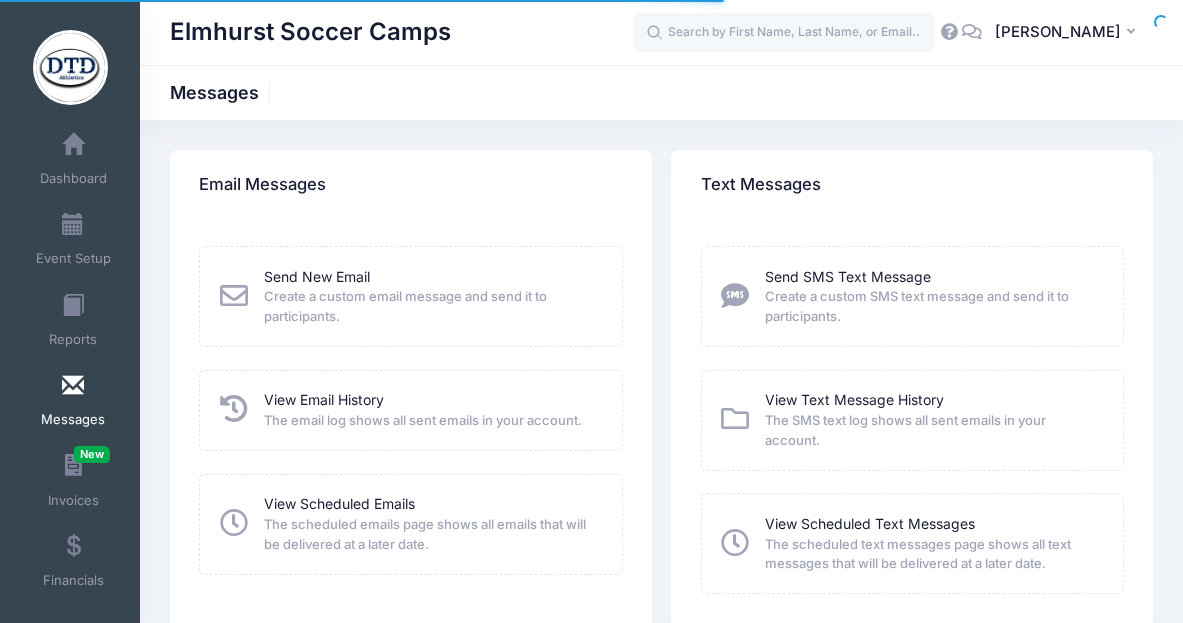 scroll, scrollTop: 0, scrollLeft: 0, axis: both 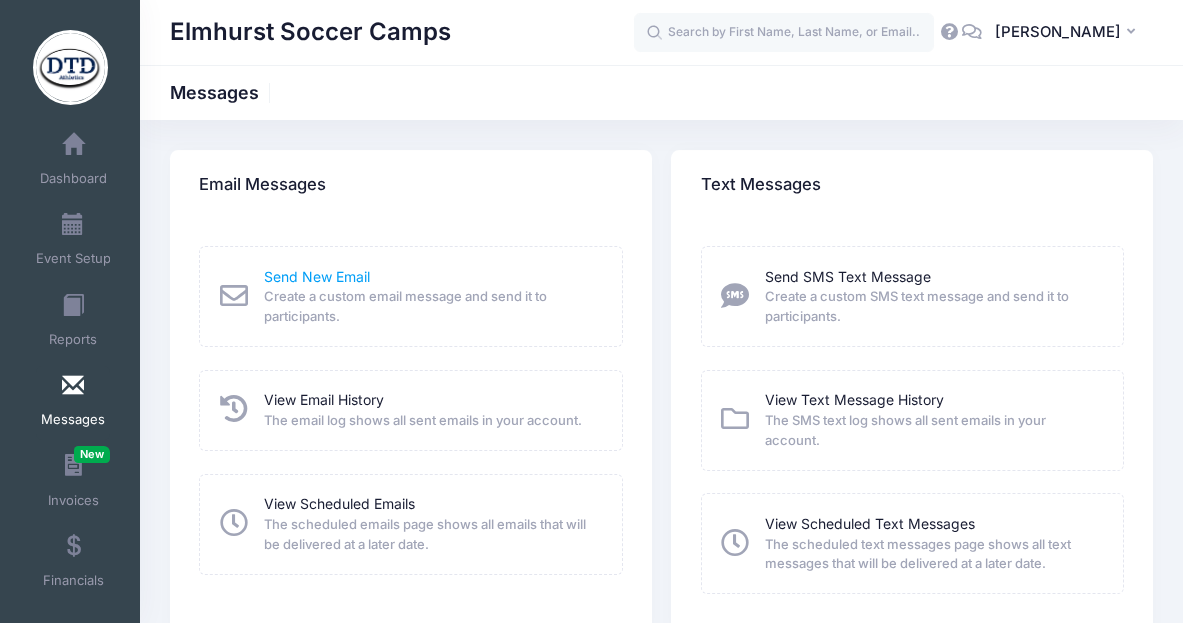 click on "Send New Email" at bounding box center [317, 276] 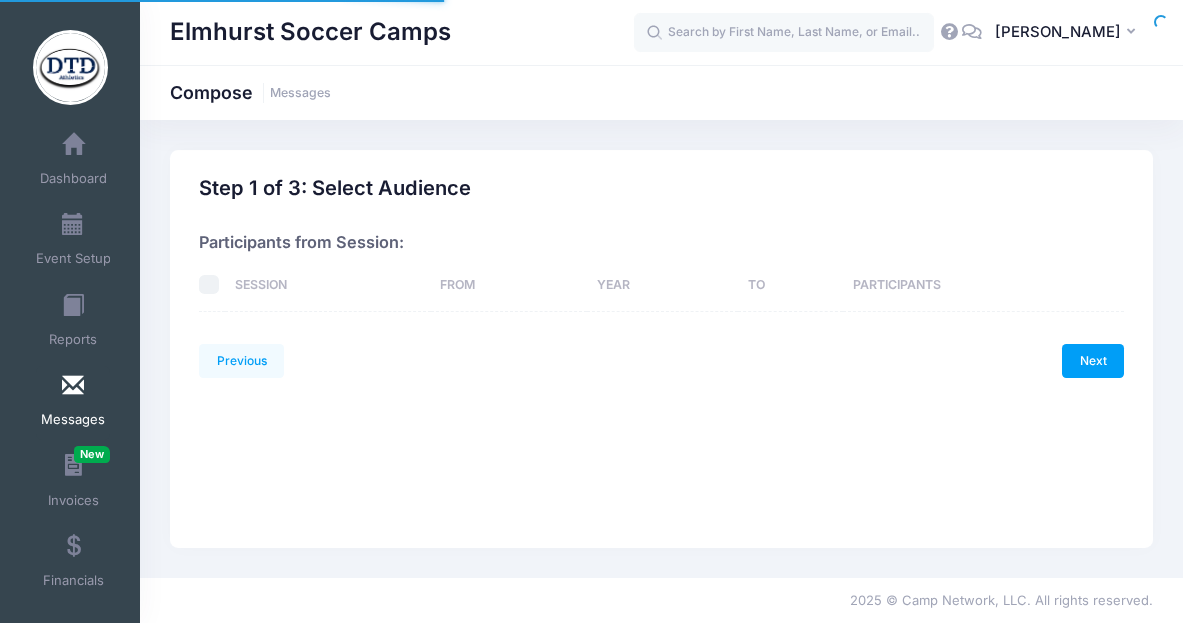 scroll, scrollTop: 0, scrollLeft: 0, axis: both 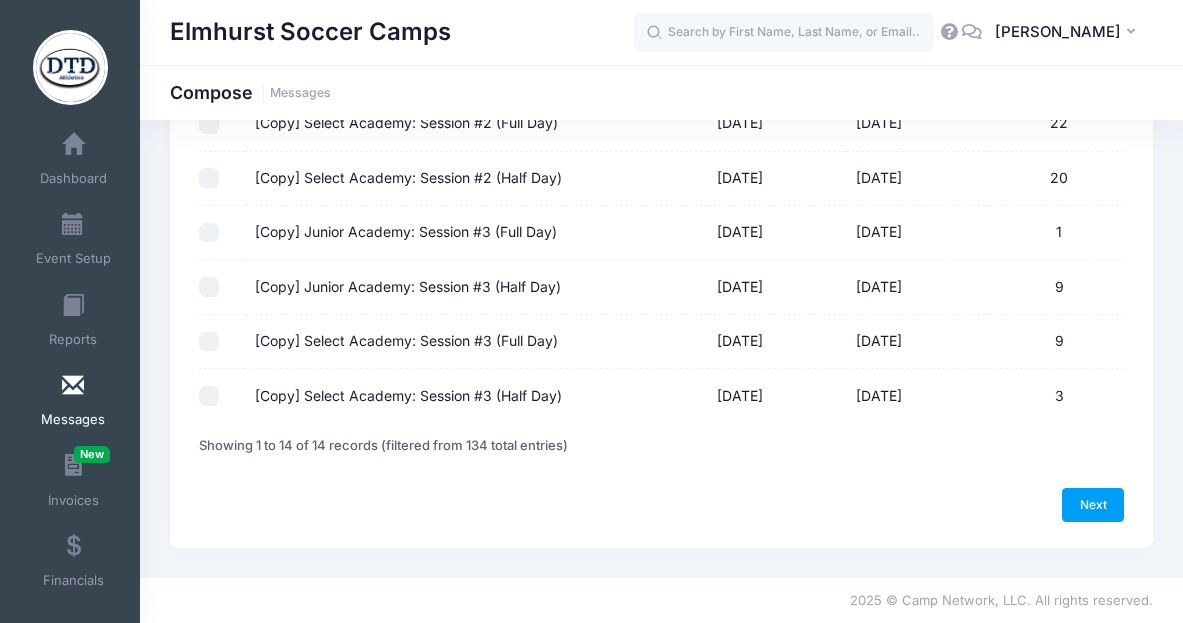 click on "[Copy] Select Academy: Session #3 (Half Day)" at bounding box center [209, 396] 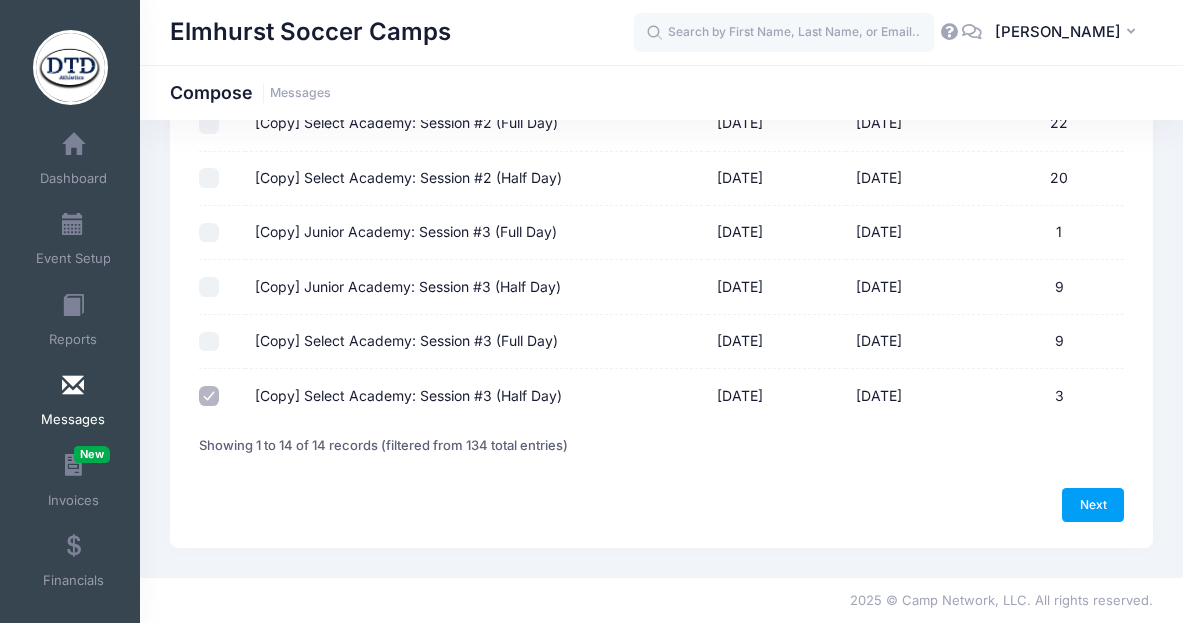 click on "[Copy] Select Academy: Session #3 (Full Day)" at bounding box center (209, 342) 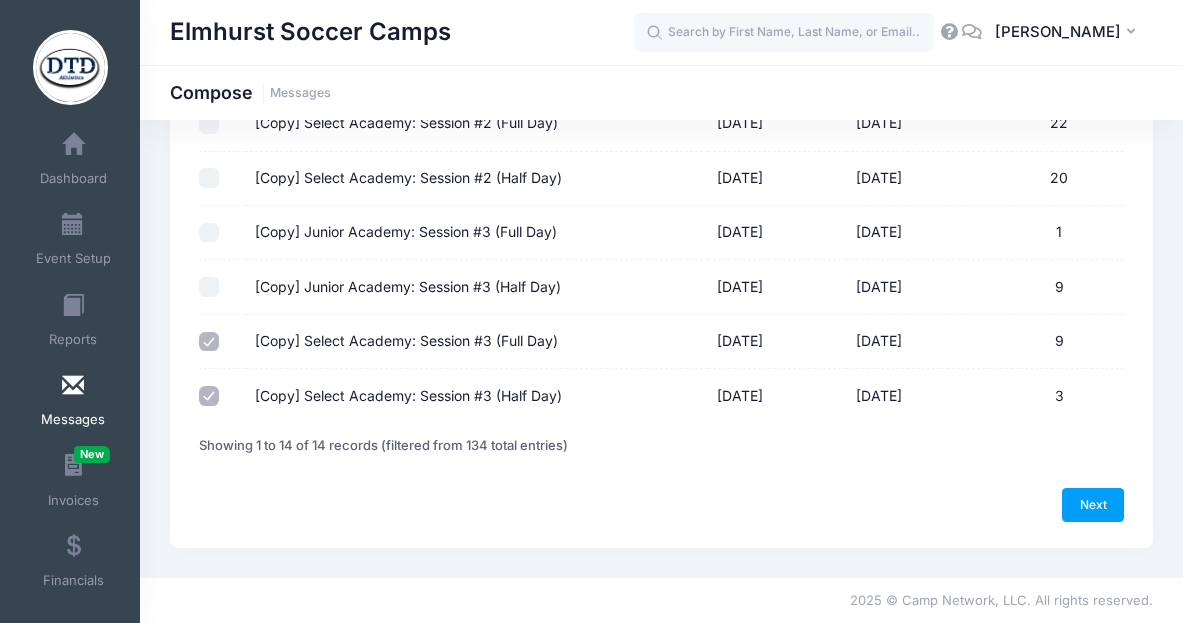 click on "[Copy] Junior Academy: Session #3 (Half Day)" at bounding box center (209, 287) 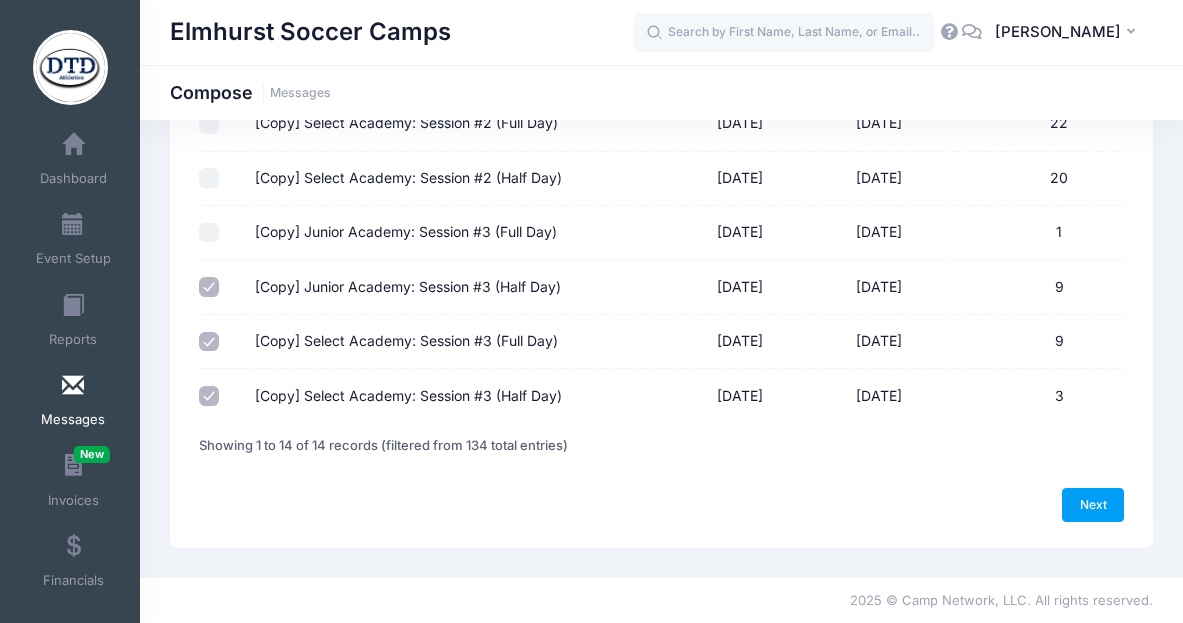 click on "[Copy] Junior Academy: Session #3 (Full Day)" at bounding box center [209, 233] 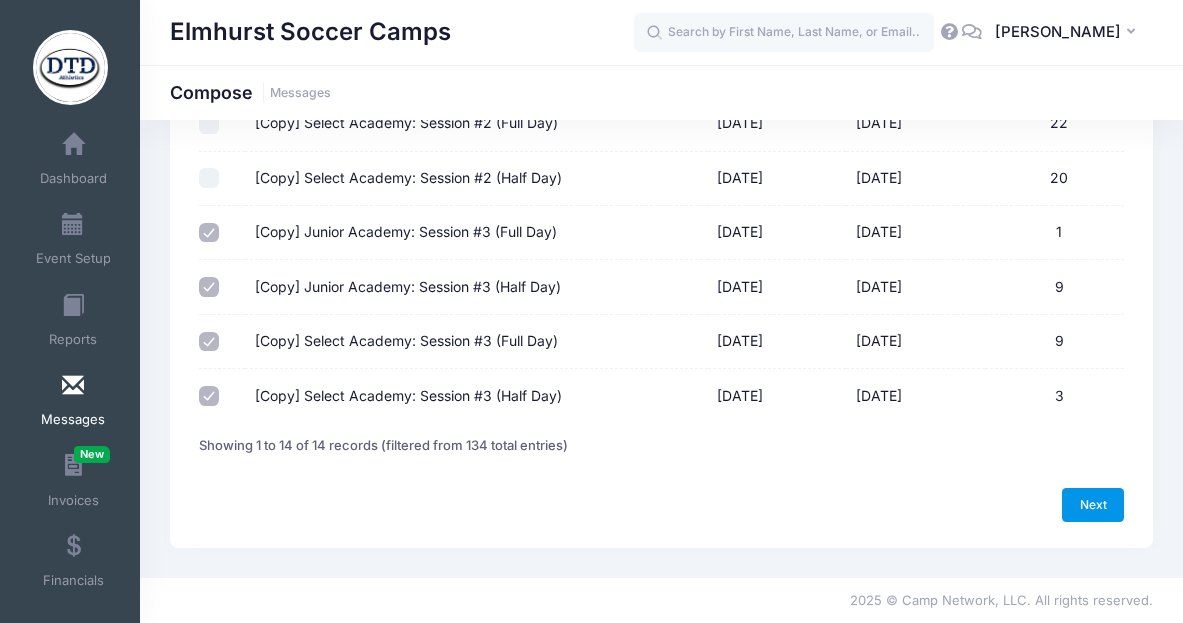 click on "Next" at bounding box center (1093, 505) 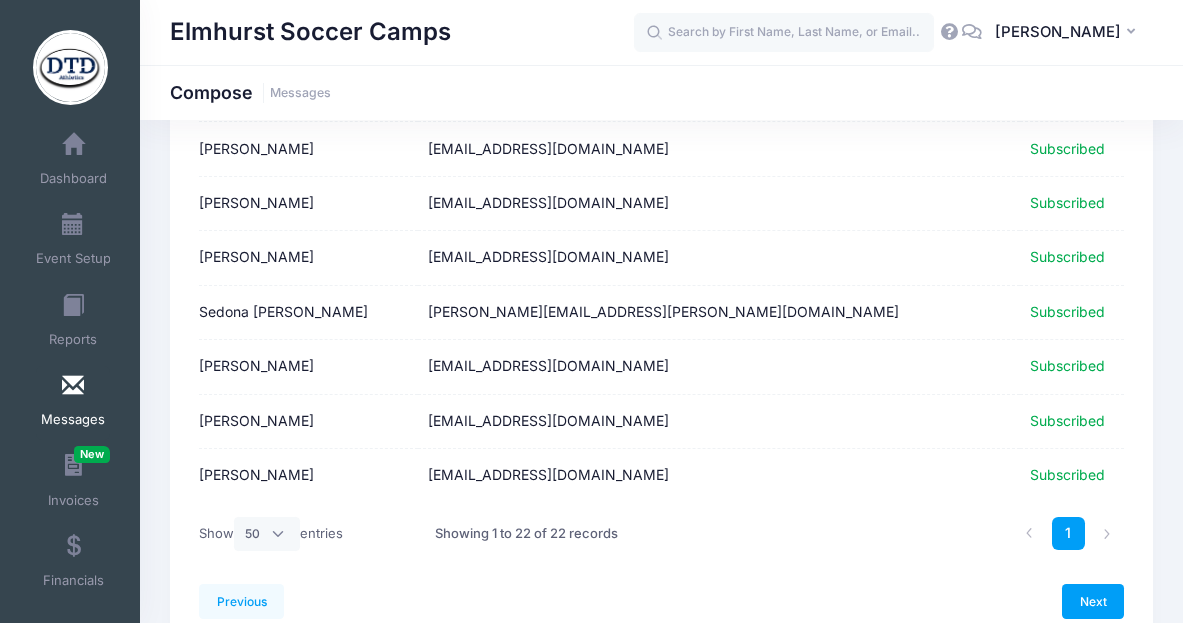 scroll, scrollTop: 1091, scrollLeft: 0, axis: vertical 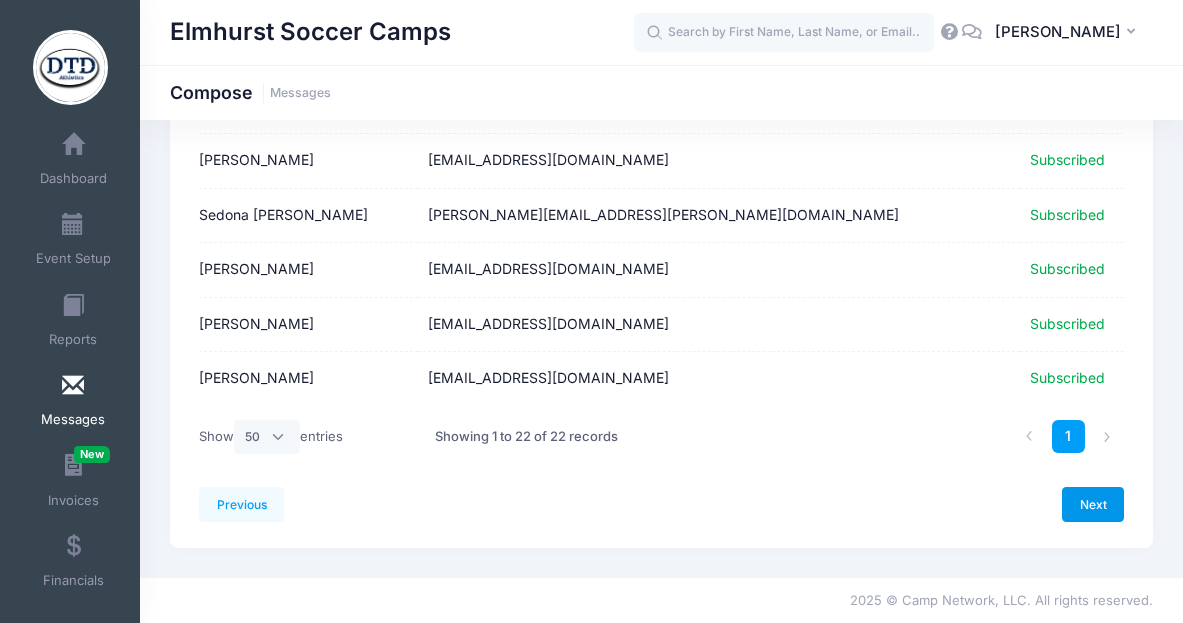 click on "Next" at bounding box center [1093, 504] 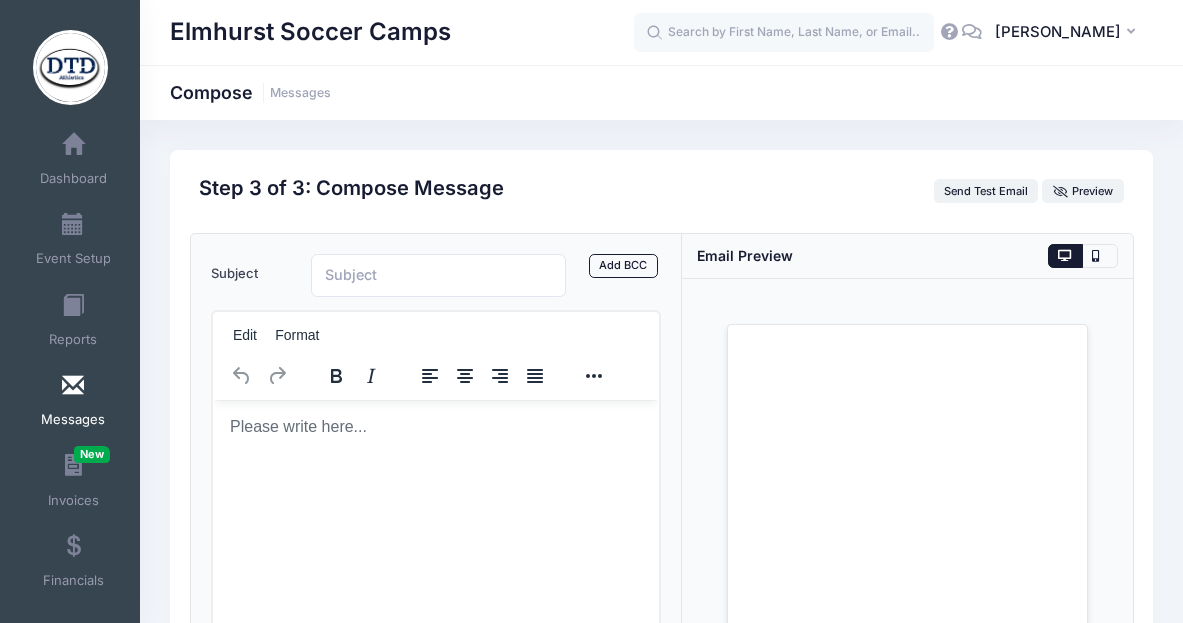 scroll, scrollTop: 0, scrollLeft: 0, axis: both 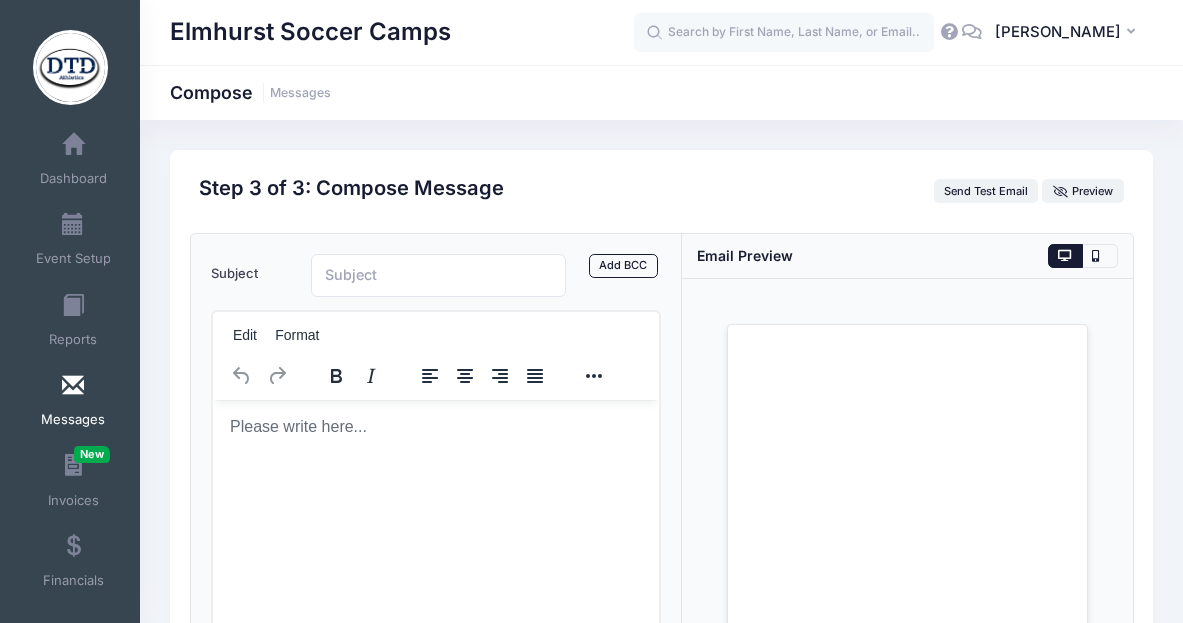 click at bounding box center [435, 426] 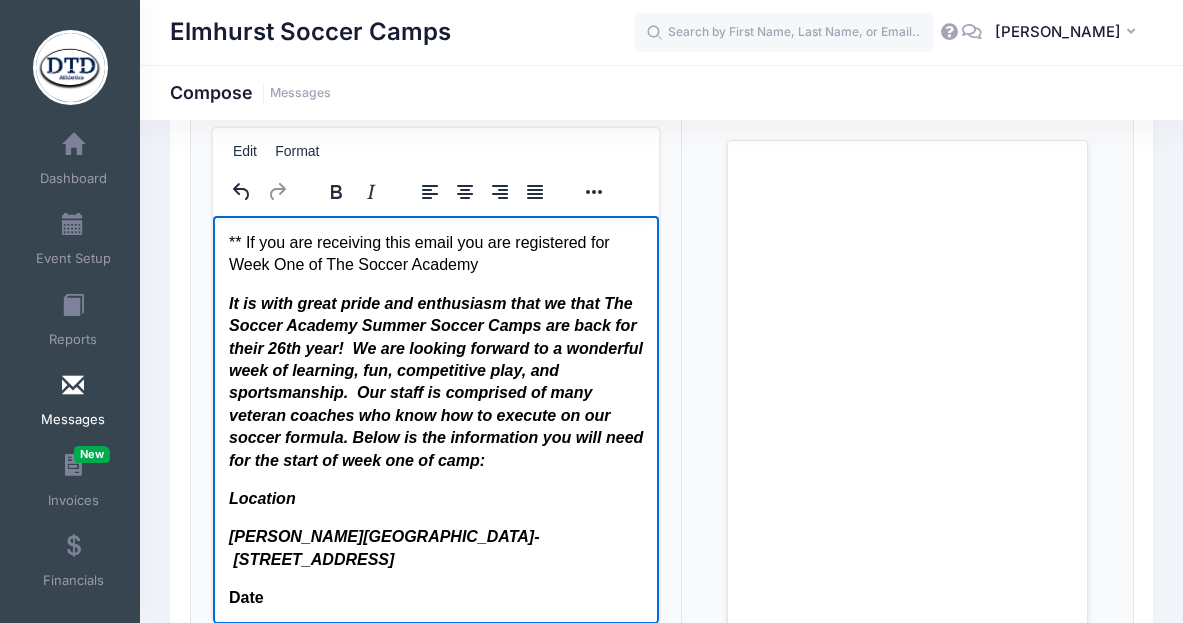 scroll, scrollTop: 944, scrollLeft: 0, axis: vertical 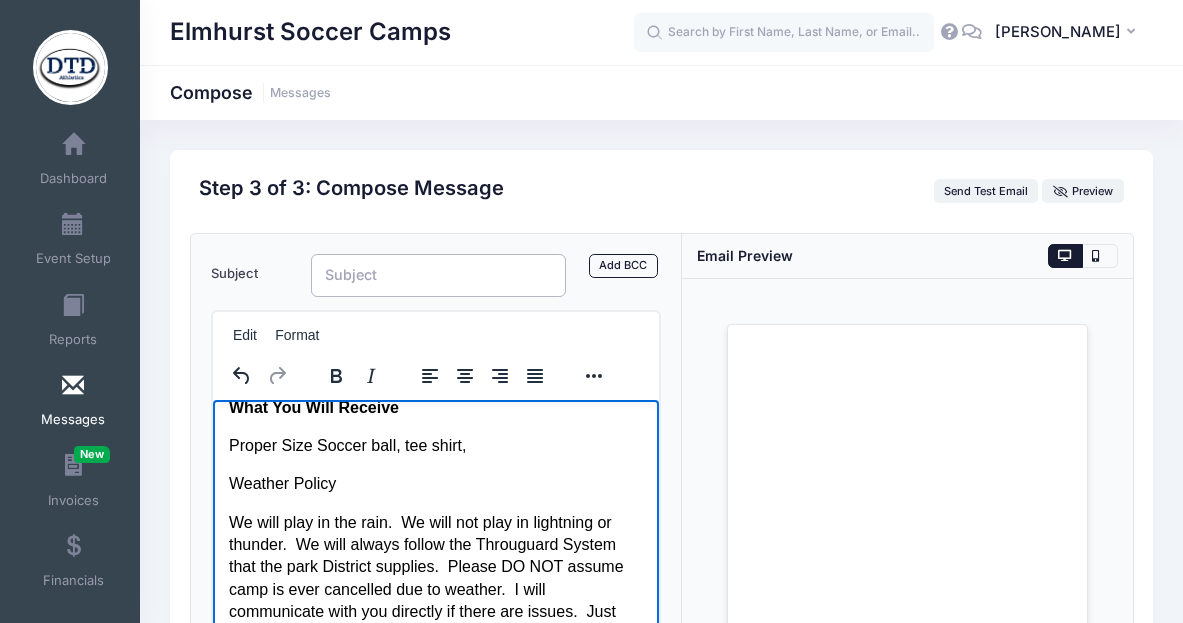click on "Subject" at bounding box center [439, 275] 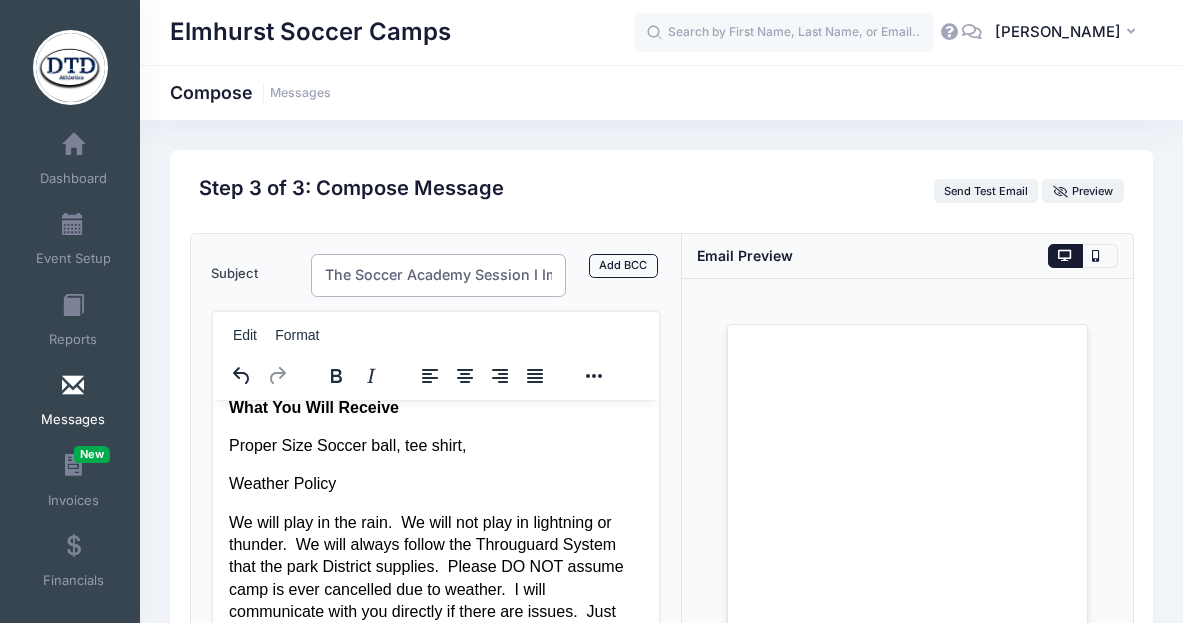 scroll, scrollTop: 0, scrollLeft: 136, axis: horizontal 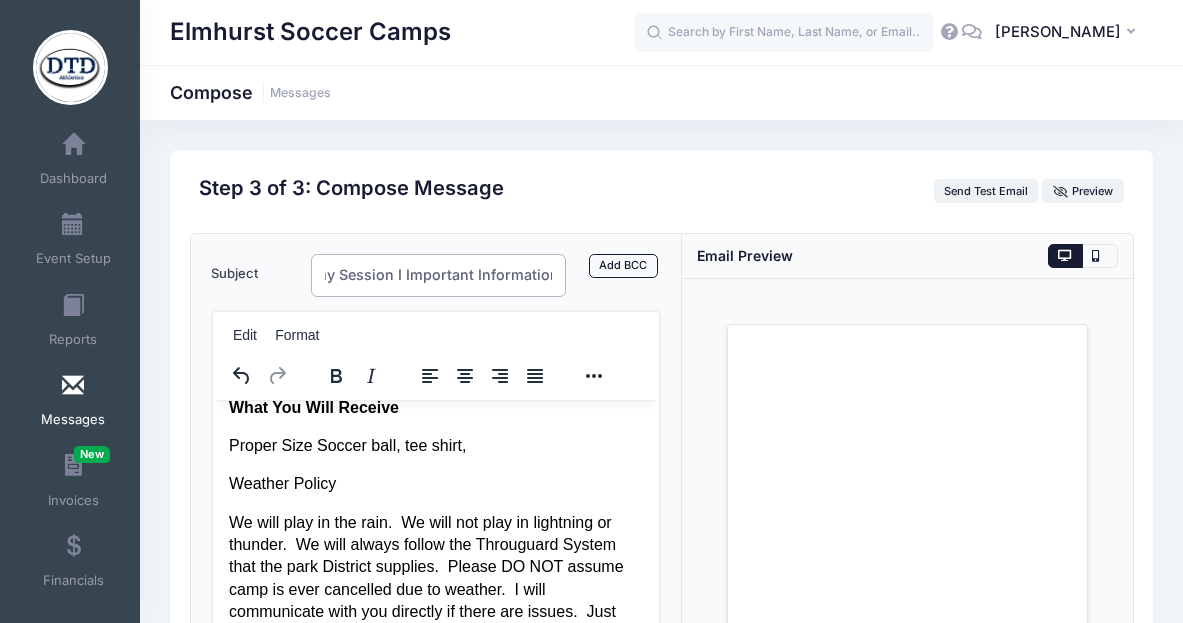 click on "The Soccer Academy Session I Important Information" at bounding box center [439, 275] 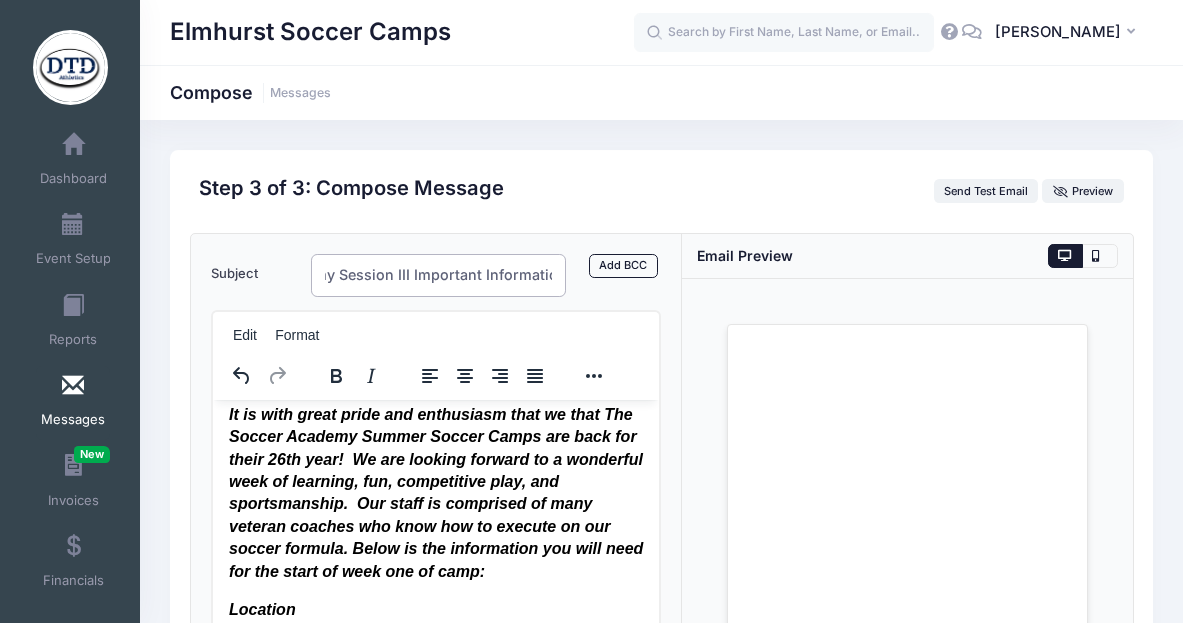 scroll, scrollTop: 0, scrollLeft: 0, axis: both 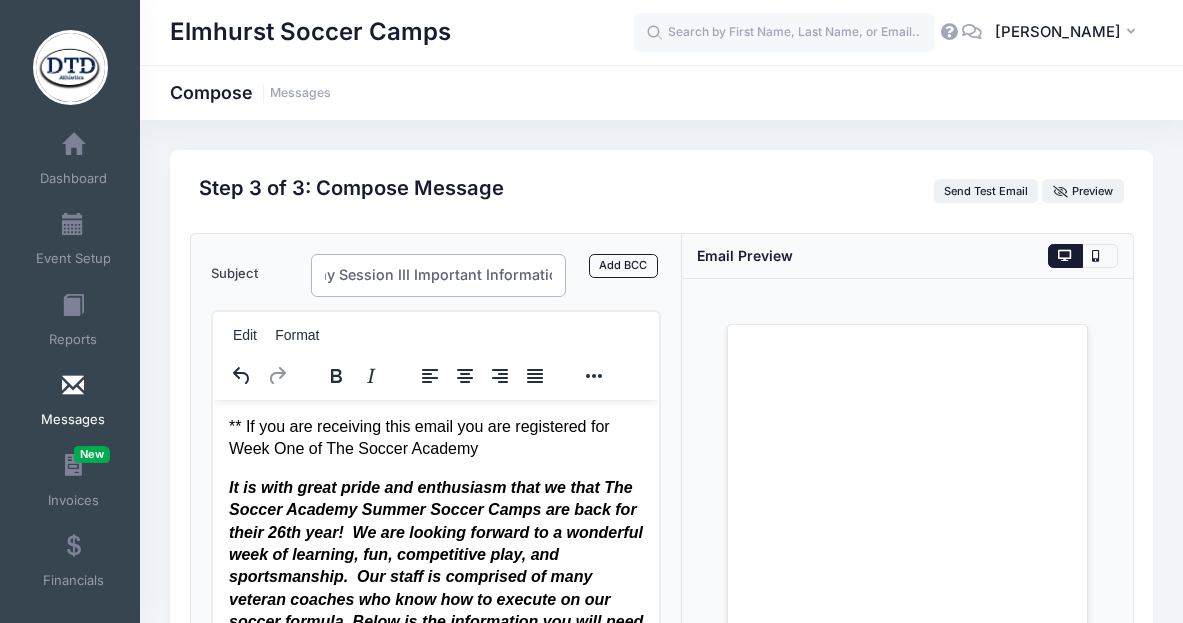 type on "The Soccer Academy Session III Important Information" 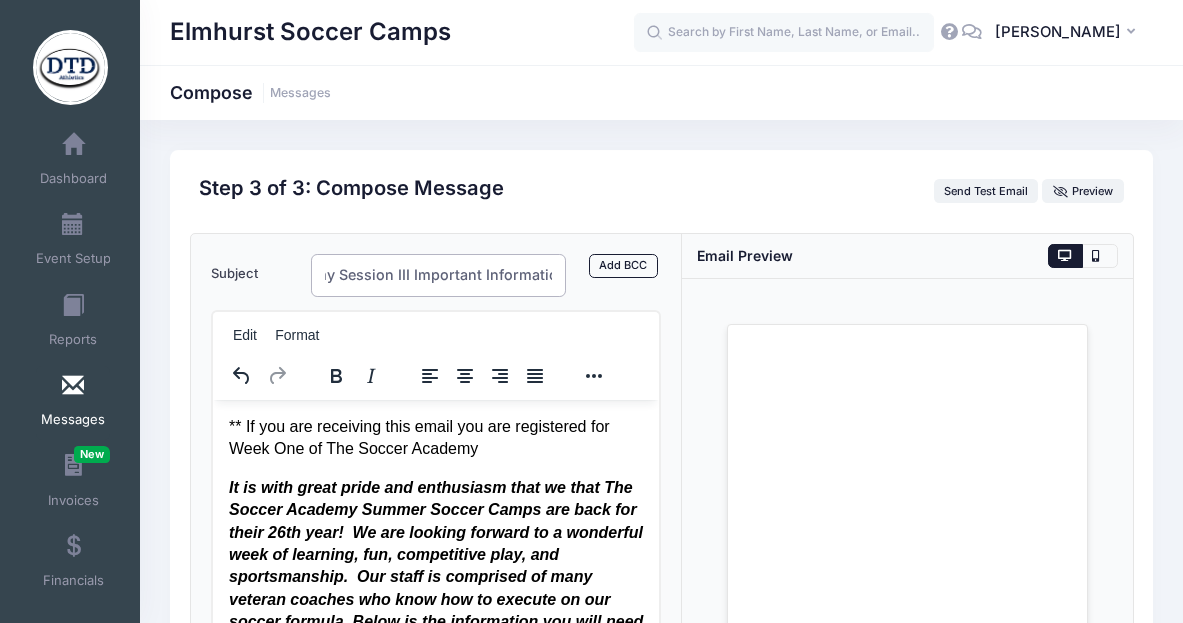 scroll, scrollTop: 0, scrollLeft: 0, axis: both 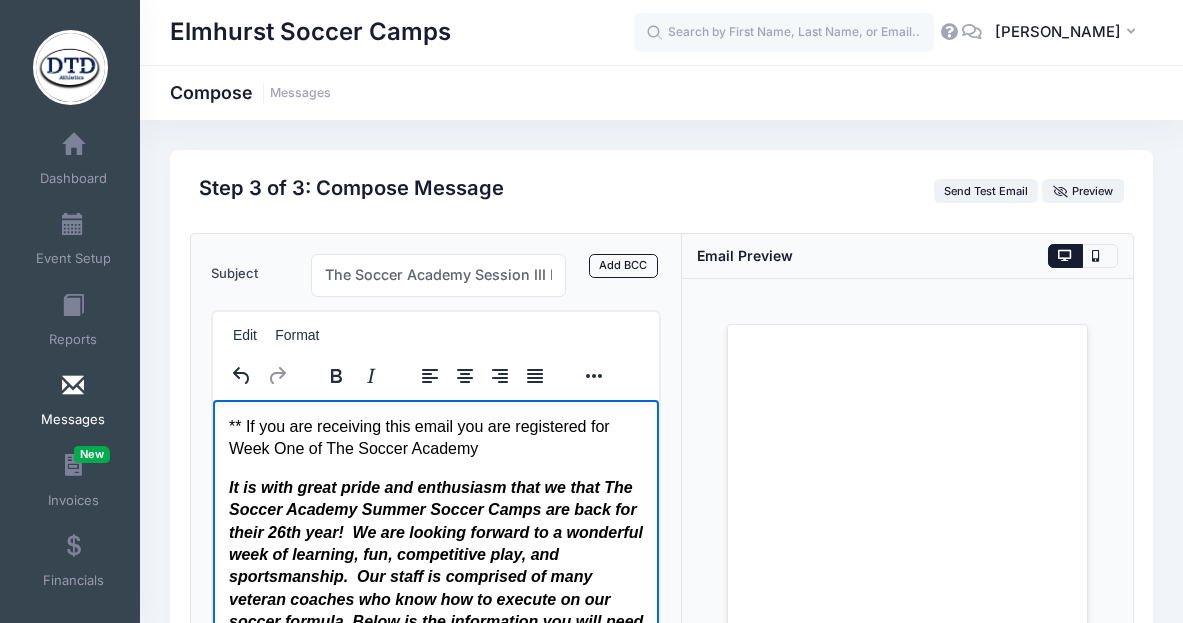 click on "** If you are receiving this email you are registered for Week One of The Soccer Academy" at bounding box center (435, 437) 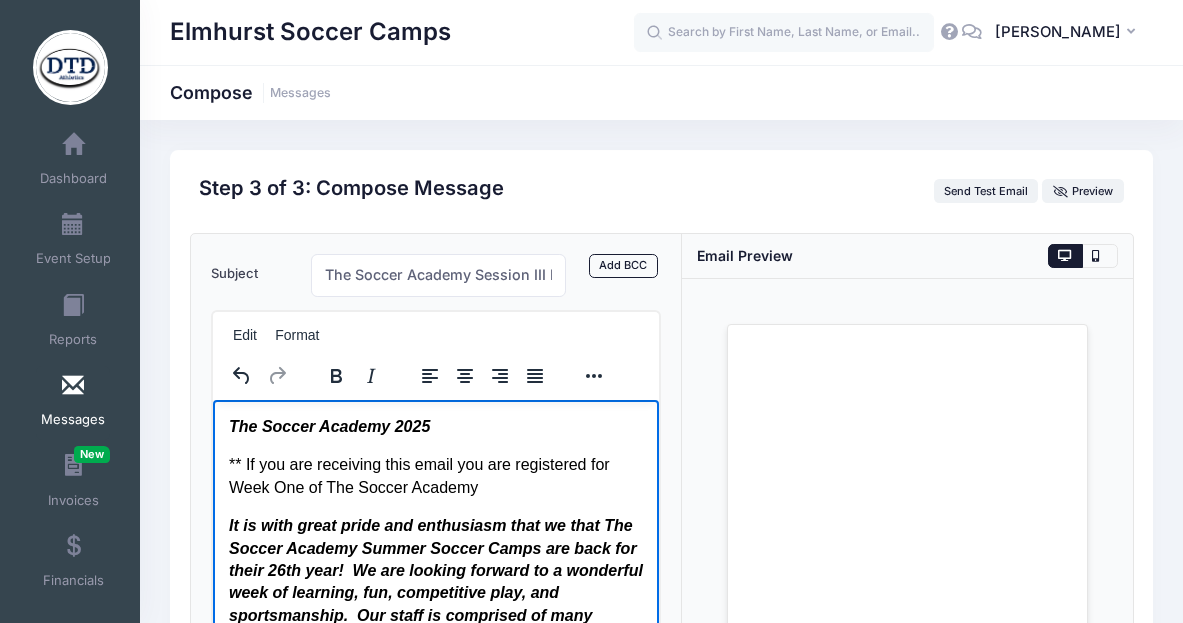click on "** If you are receiving this email you are registered for Week One of The Soccer Academy" at bounding box center [435, 475] 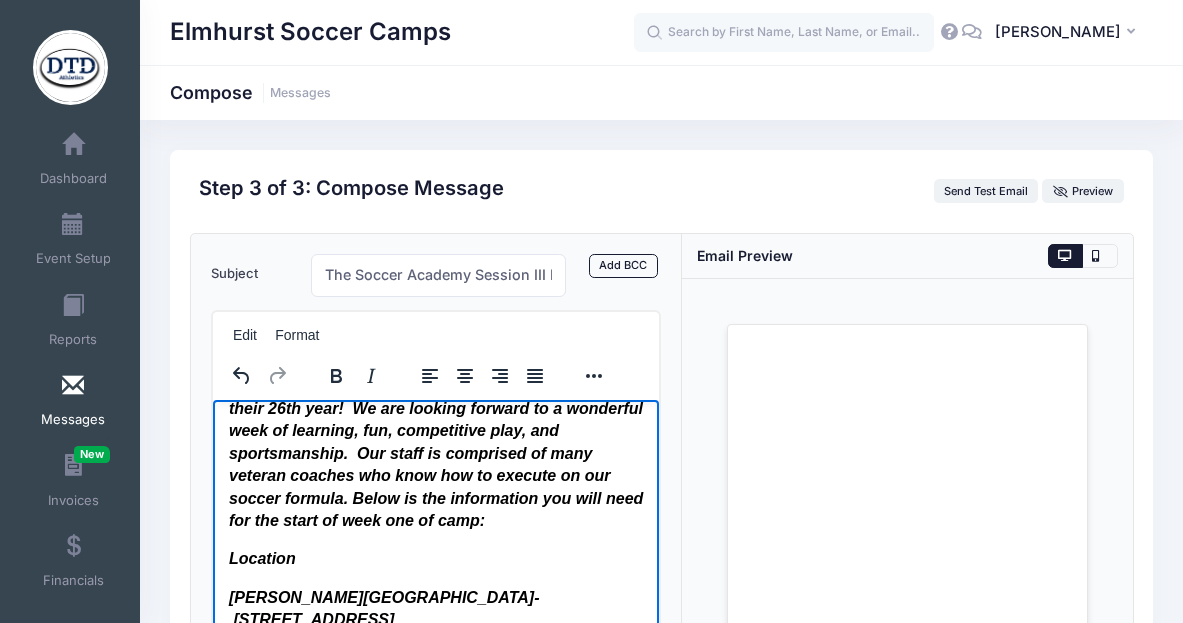 scroll, scrollTop: 168, scrollLeft: 0, axis: vertical 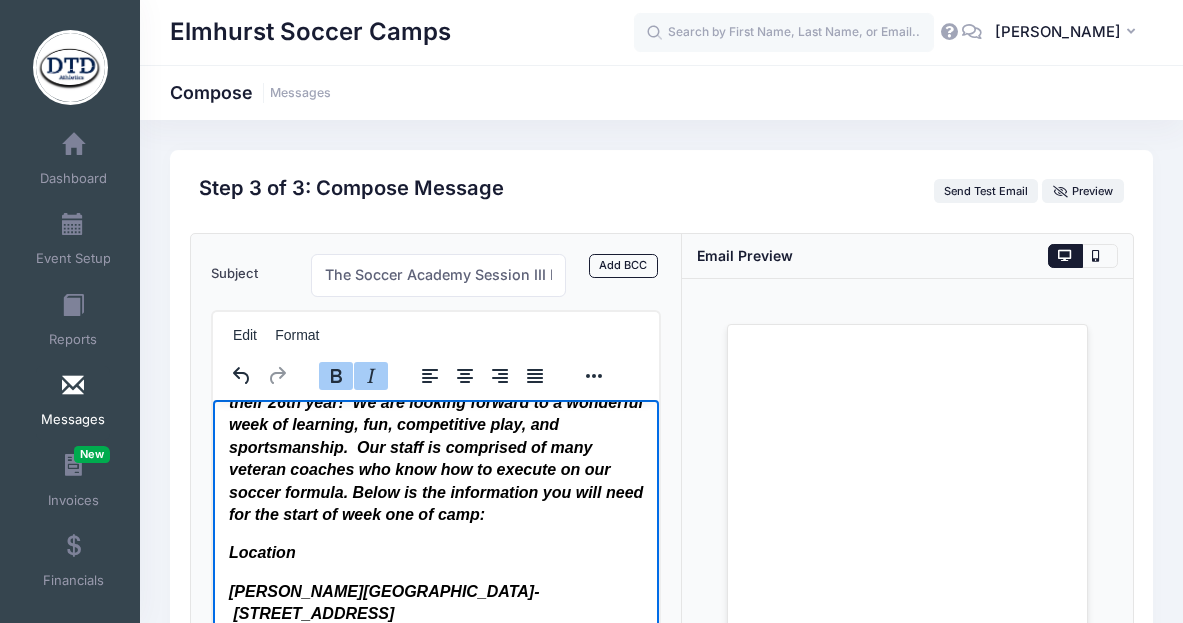click on "It is with great pride and enthusiasm that we that The Soccer Academy Summer Soccer Camps are back for their 26th year!  We are looking forward to a wonderful week of learning, fun, competitive play, and sportsmanship.  Our staff is comprised of many veteran coaches who know how to execute on our soccer formula. Below is the information you will need for the start of week one of camp:" at bounding box center [435, 435] 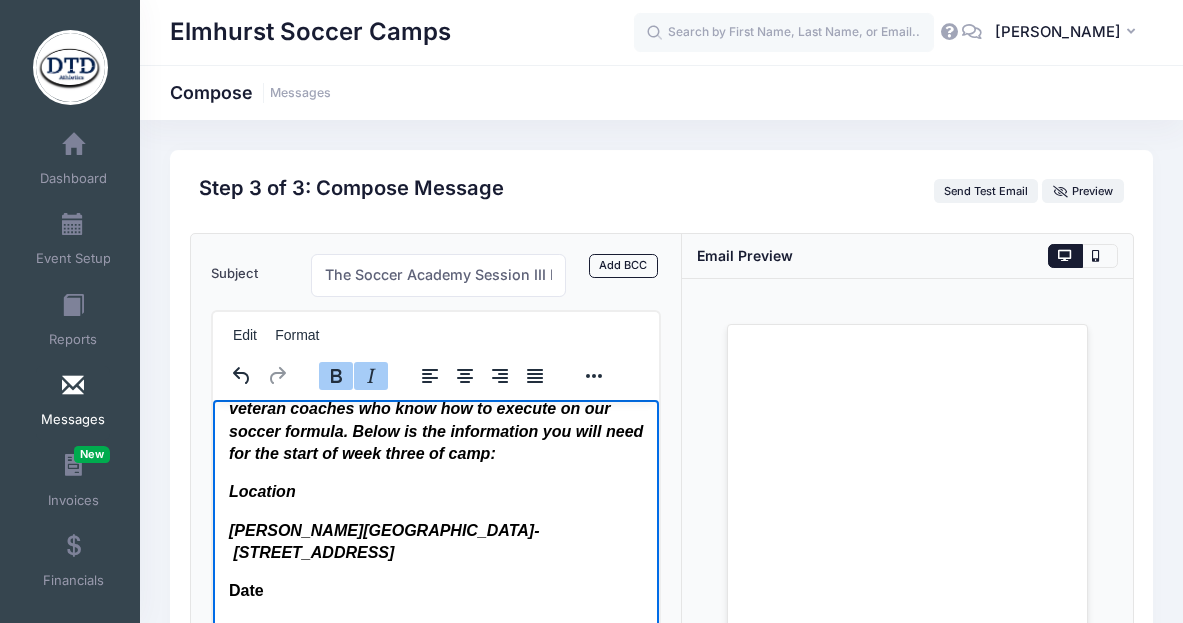 scroll, scrollTop: 231, scrollLeft: 0, axis: vertical 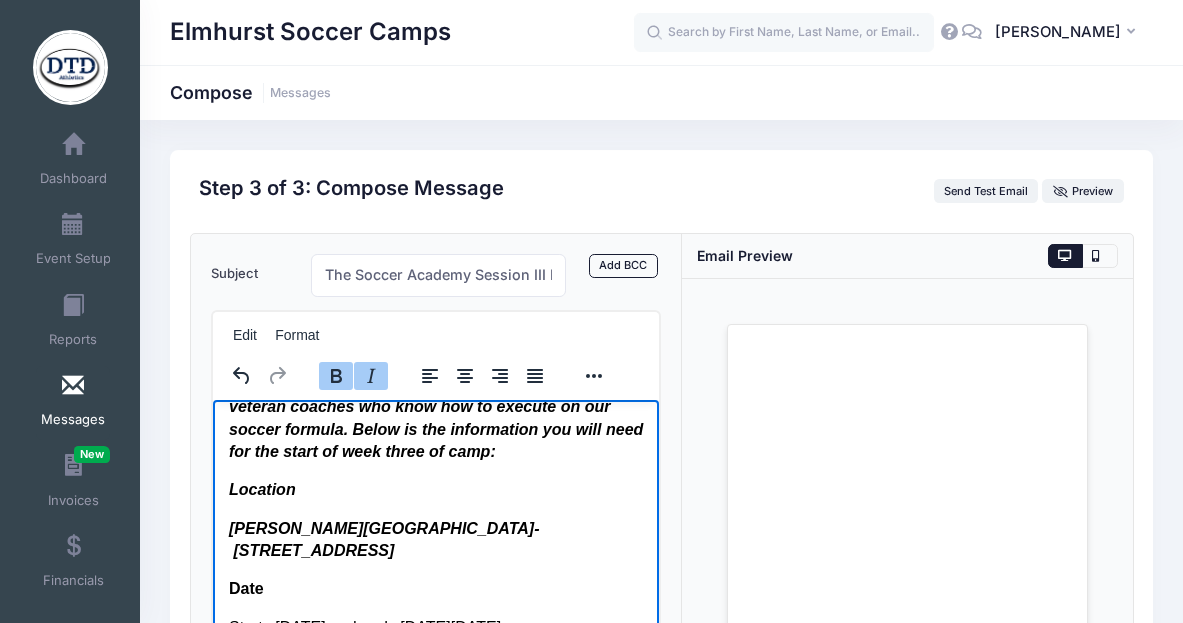 click on "Berens Park-  493 N Oaklawn, Elmhurst, IL 60126" at bounding box center [383, 538] 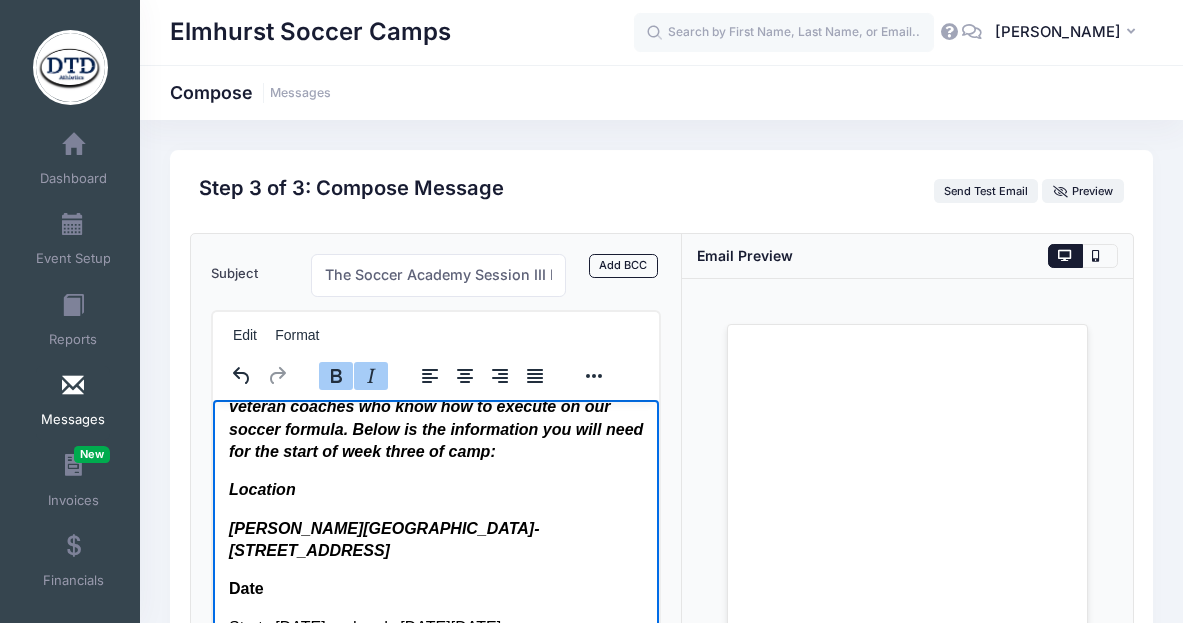 click on "Berens Park-  700 Oak Brook Rd, Oak Brook, IL 60523" at bounding box center (385, 538) 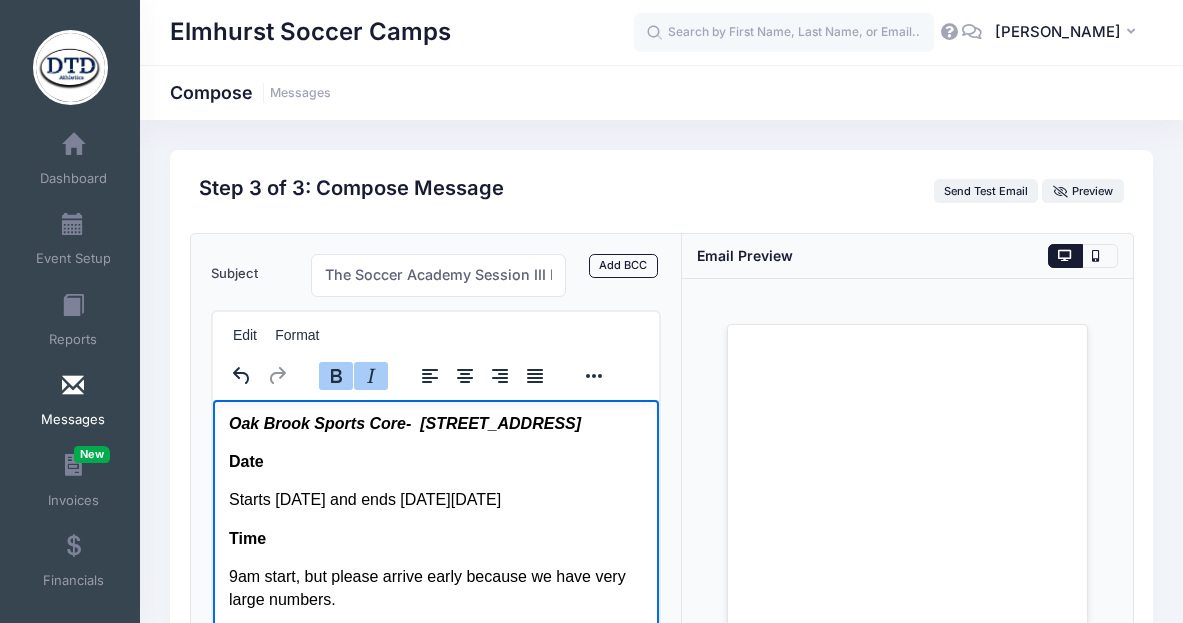 scroll, scrollTop: 339, scrollLeft: 0, axis: vertical 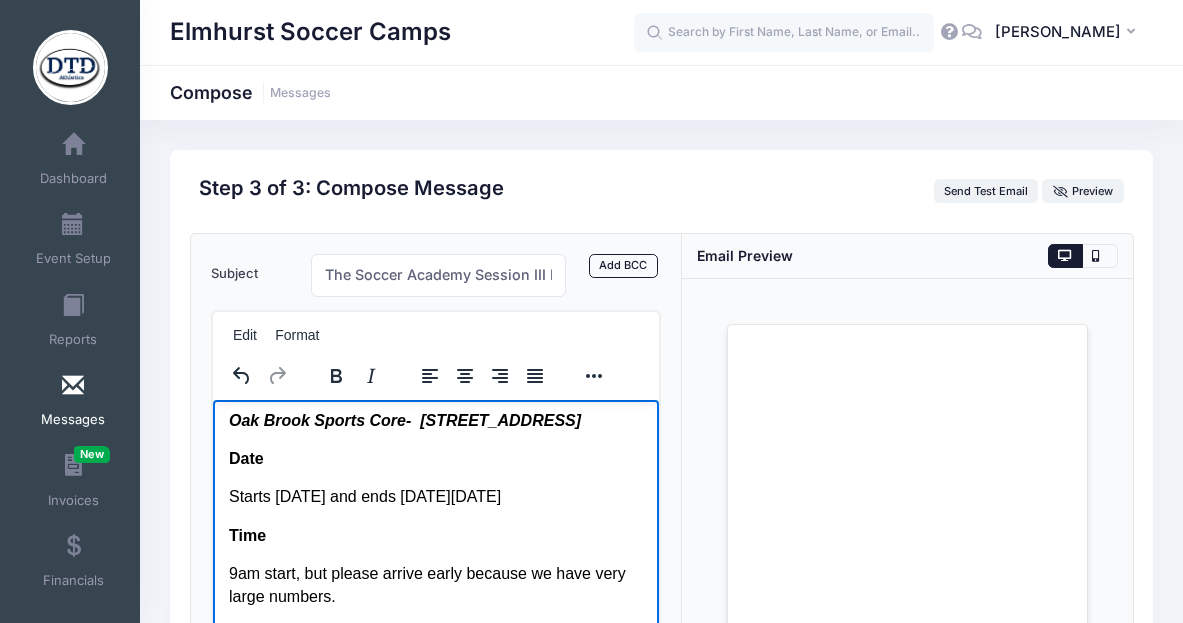 click on "Starts Monday June 2nd and ends on Friday June 6th" at bounding box center (435, 496) 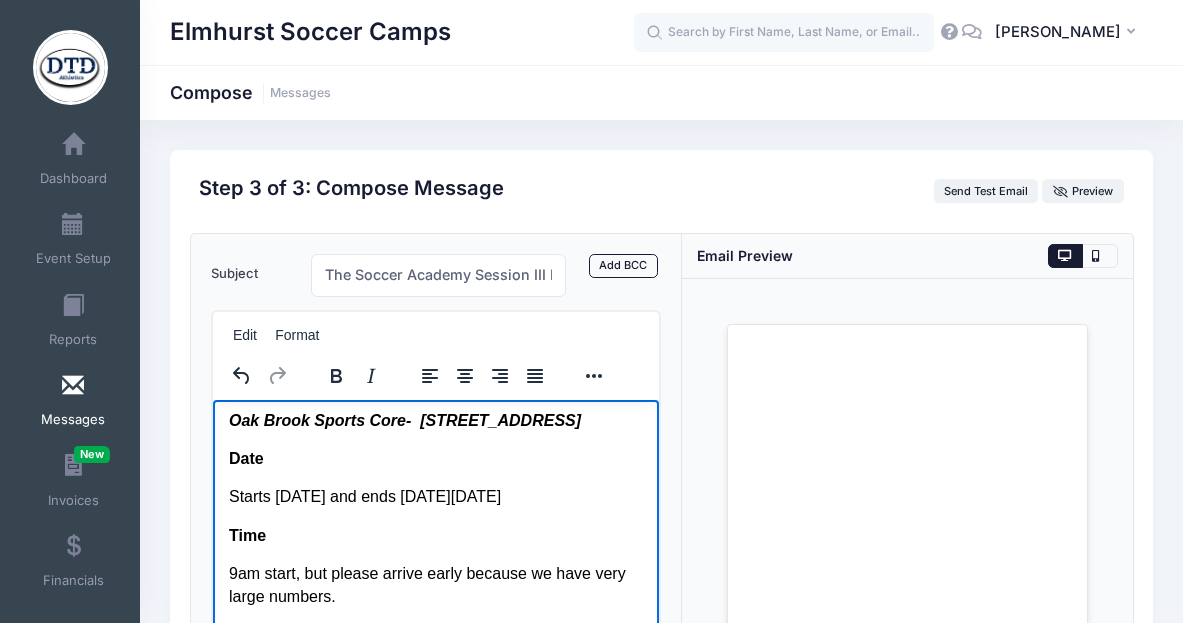 click on "Starts Monday July 2nd and ends on Friday June 6th" at bounding box center (435, 496) 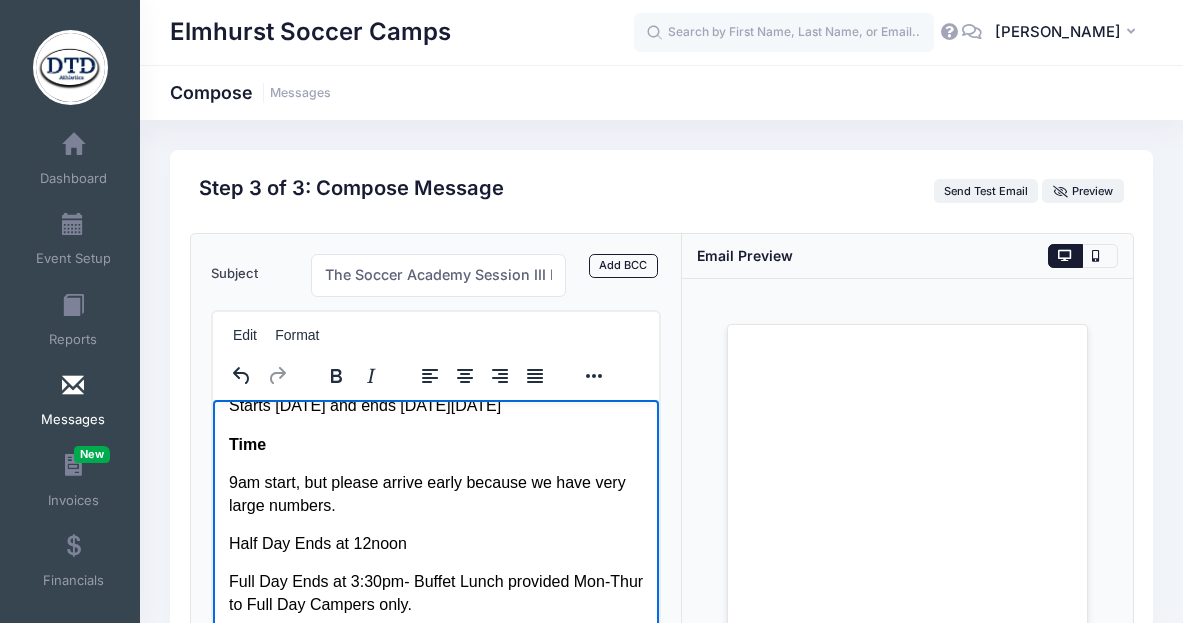 scroll, scrollTop: 431, scrollLeft: 0, axis: vertical 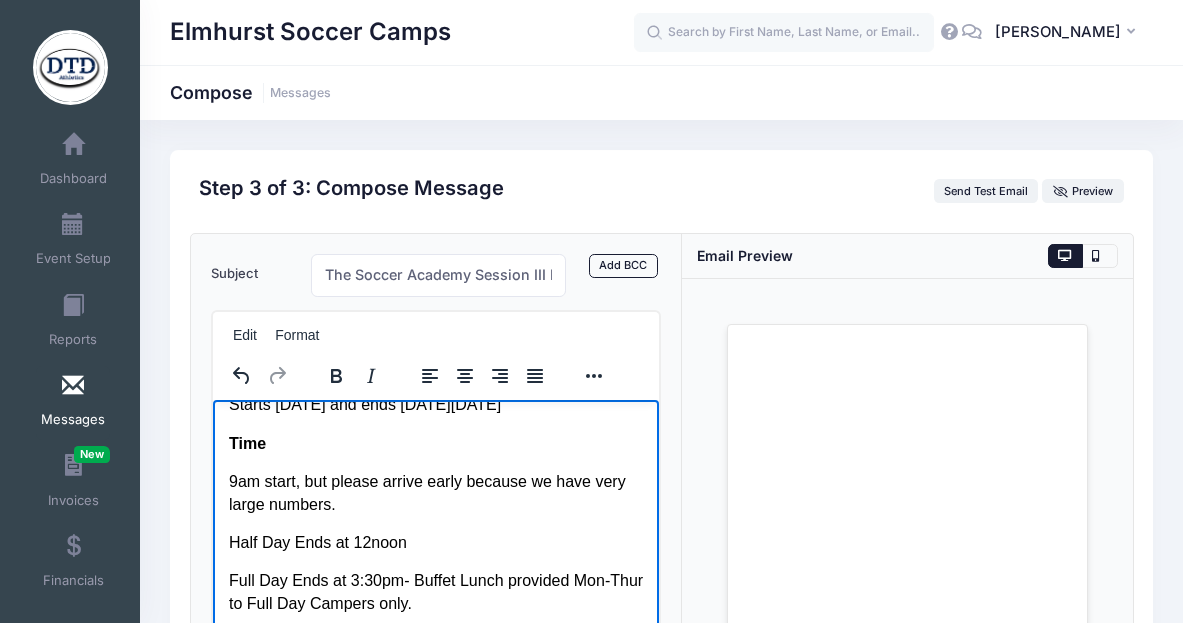 click on "9am start, but please arrive early because we have very large numbers." at bounding box center [435, 492] 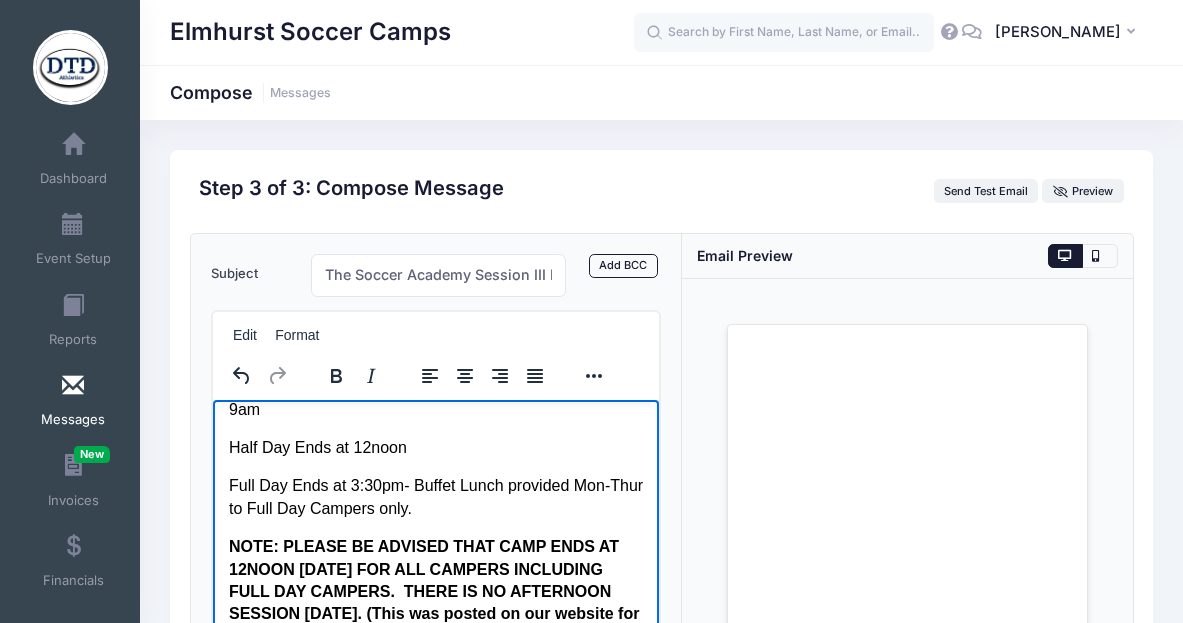 scroll, scrollTop: 527, scrollLeft: 0, axis: vertical 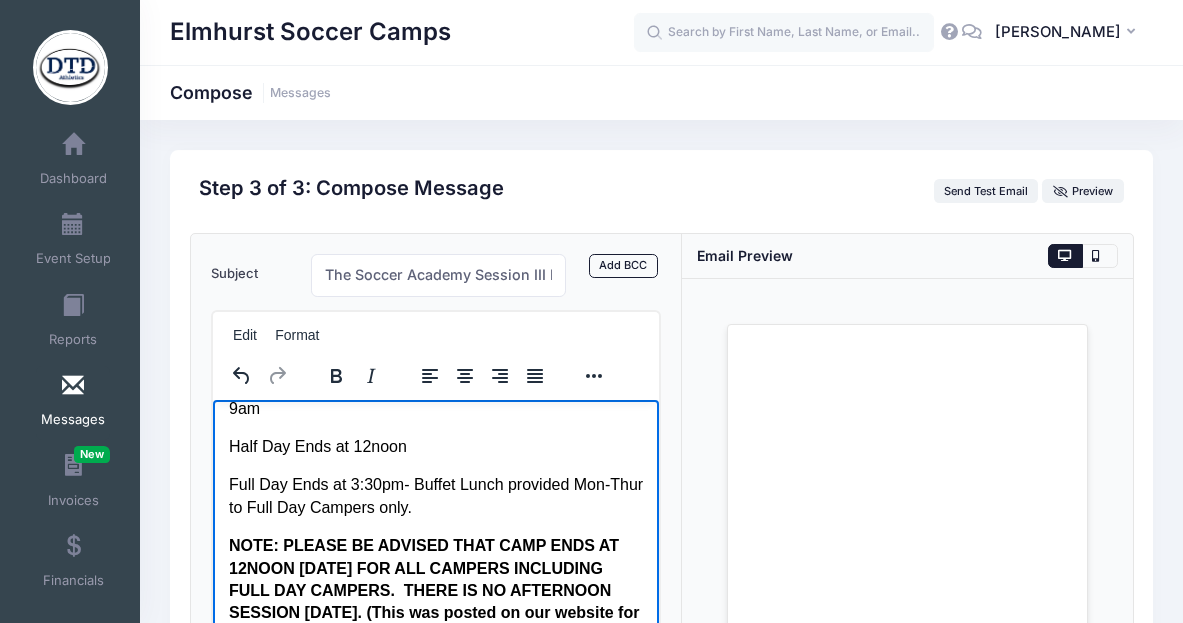 click on "Full Day Ends at 3:30pm- Buffet Lunch provided Mon-Thur to Full Day Campers only." at bounding box center [435, 495] 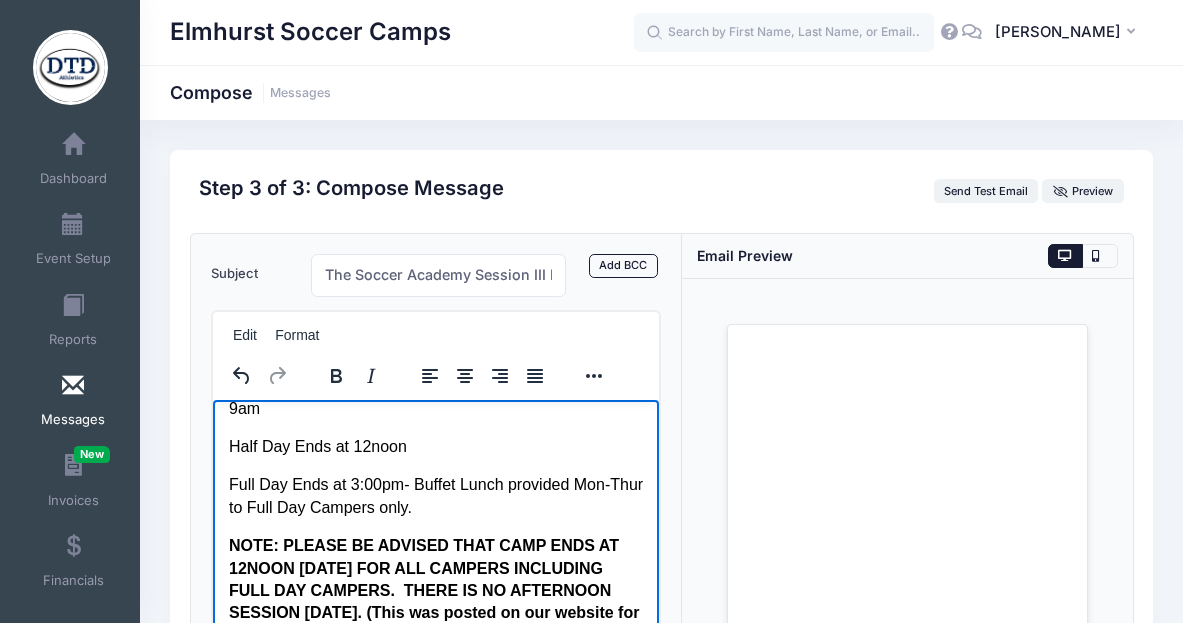 click on "Full Day Ends at 3:00pm- Buffet Lunch provided Mon-Thur to Full Day Campers only." at bounding box center (435, 495) 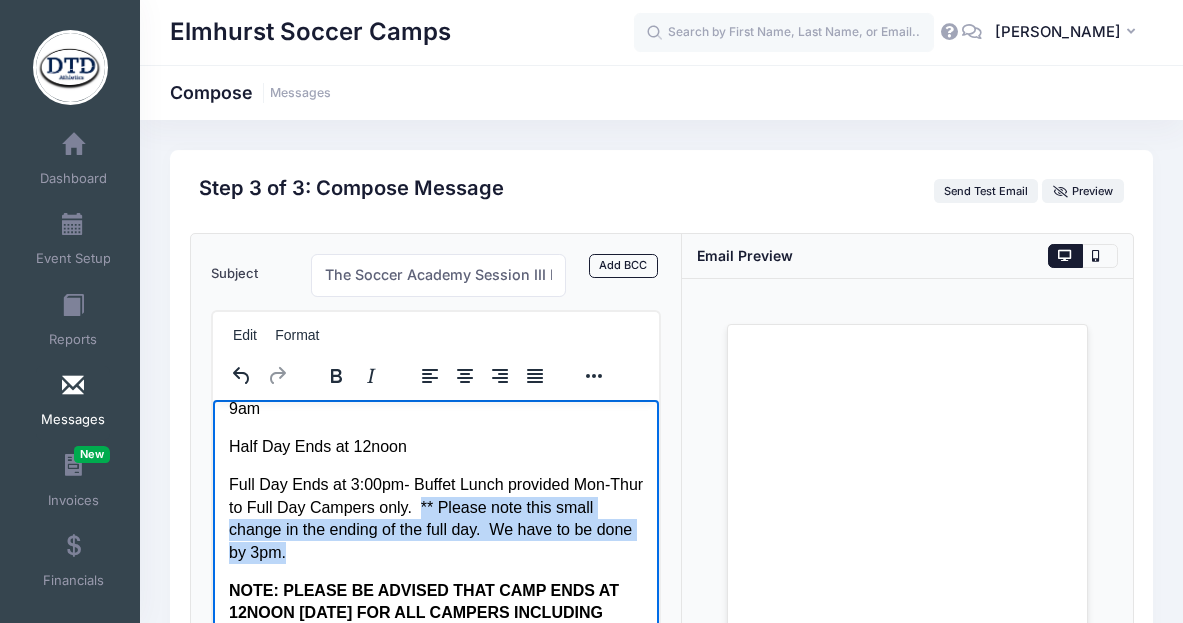 drag, startPoint x: 461, startPoint y: 528, endPoint x: 520, endPoint y: 574, distance: 74.8131 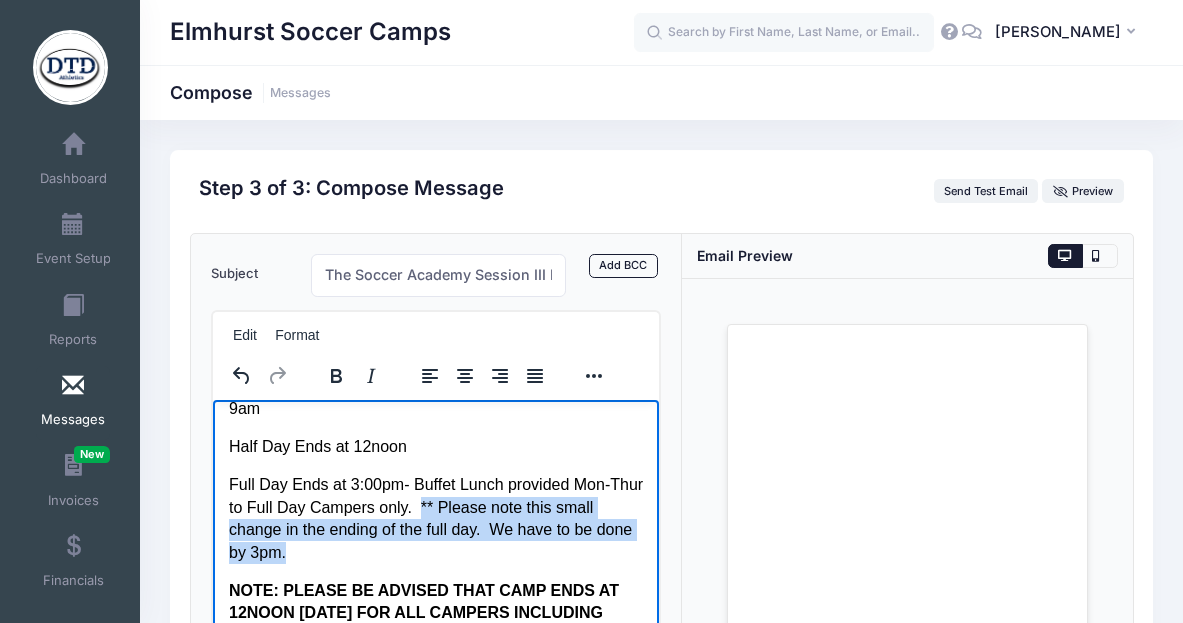 click on "Full Day Ends at 3:00pm- Buffet Lunch provided Mon-Thur to Full Day Campers only.  ** Please note this small change in the ending of the full day.  We have to be done by 3pm." at bounding box center [435, 518] 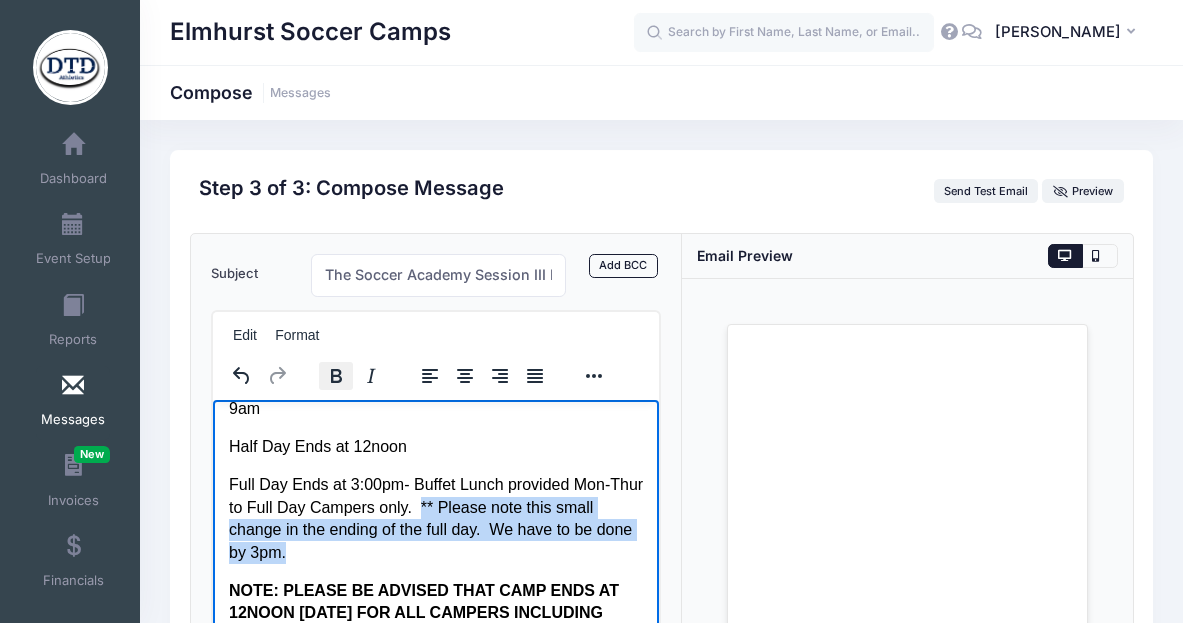 click 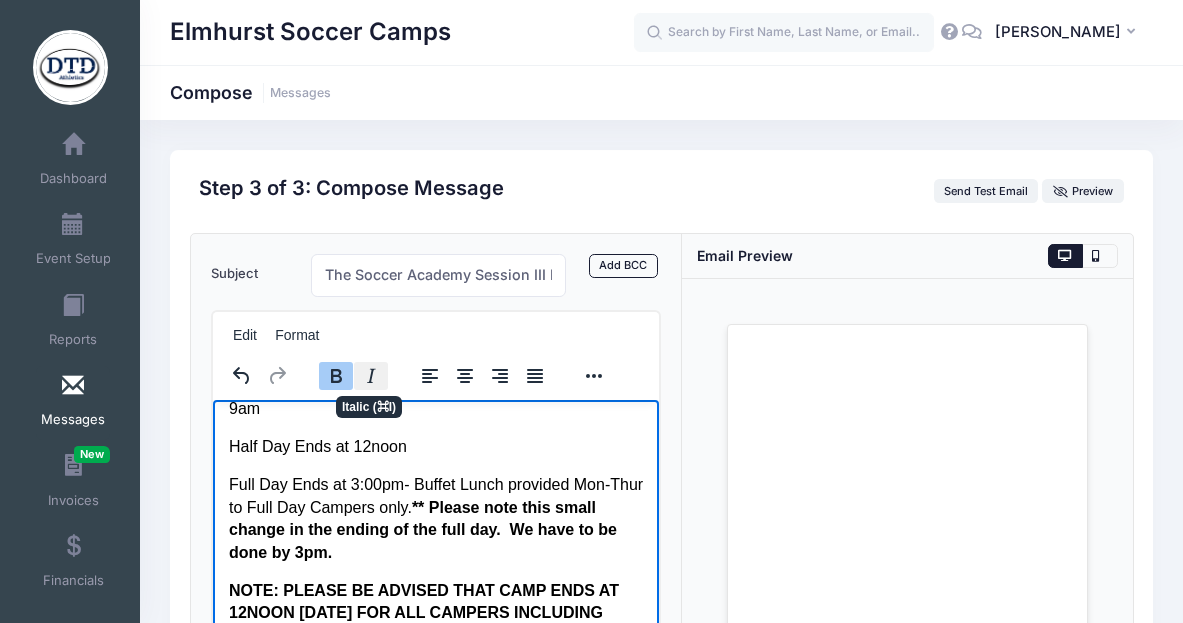 click 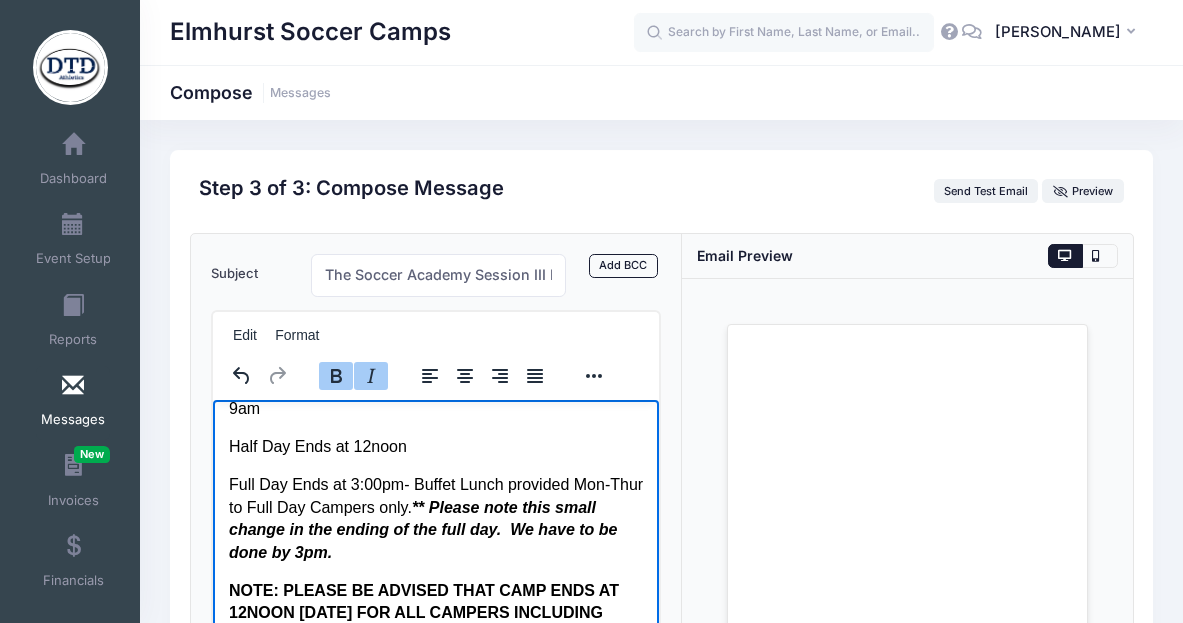 click on "Full Day Ends at 3:00pm- Buffet Lunch provided Mon-Thur to Full Day Campers only.   ** Please note this small change in the ending of the full day.  We have to be done by 3pm." at bounding box center [435, 518] 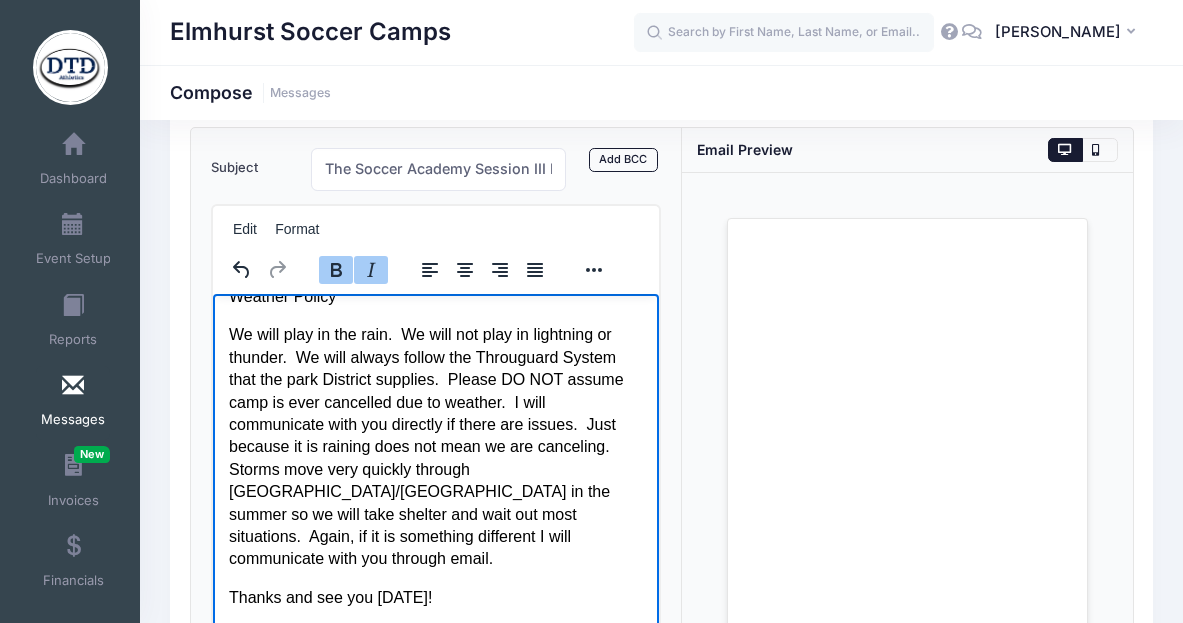 scroll, scrollTop: 118, scrollLeft: 0, axis: vertical 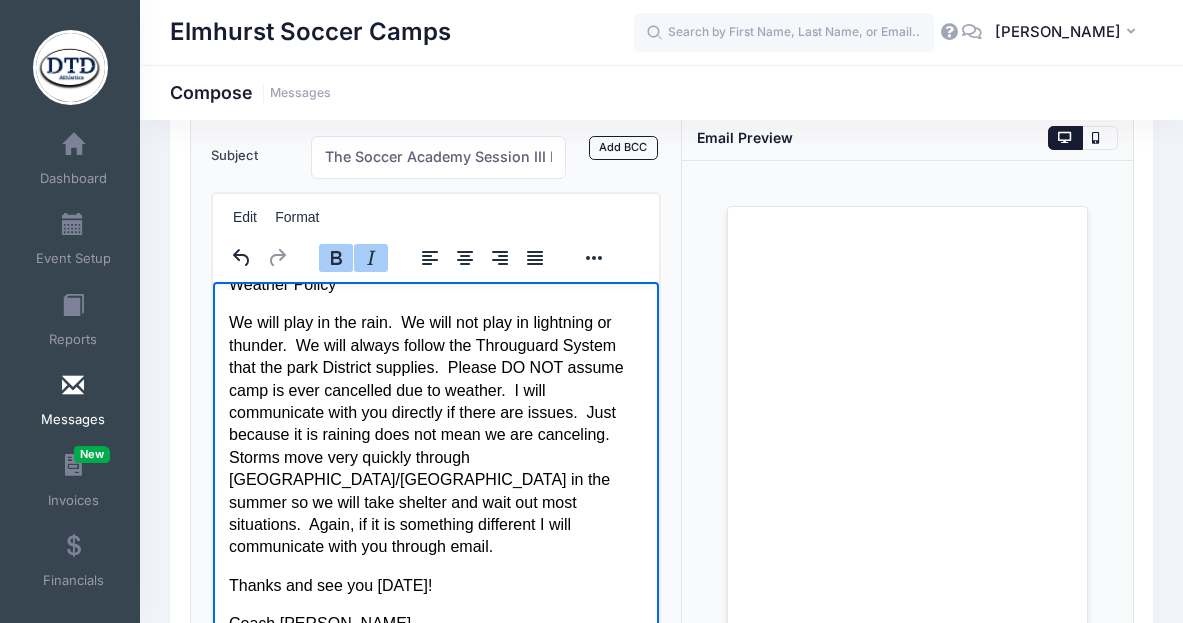 click on "We will play in the rain.  We will not play in lightning or thunder.  We will always follow the Througuard System that the park District supplies.  Please DO NOT assume camp is ever cancelled due to weather.  I will communicate with you directly if there are issues.  Just because it is raining does not mean we are canceling.  Storms move very quickly through Elmhurst/Oak Brook in the summer so we will take shelter and wait out most situations.  Again, if it is something different I will communicate with you through email." at bounding box center [435, 434] 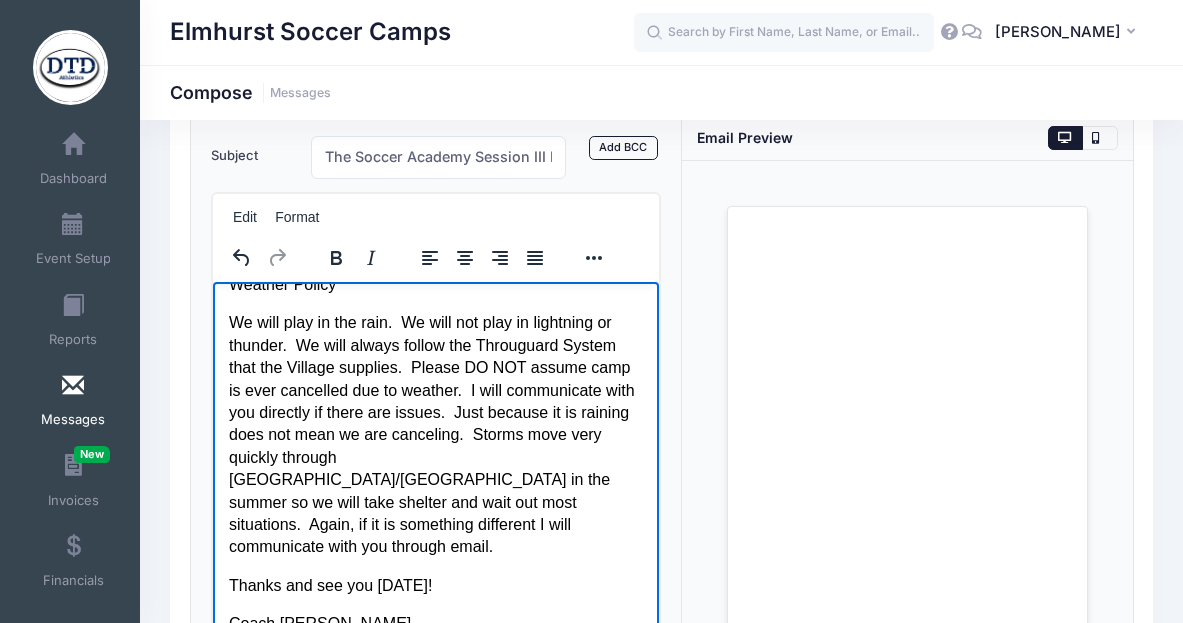 click on "We will play in the rain.  We will not play in lightning or thunder.  We will always follow the Througuard System that the Village supplies.  Please DO NOT assume camp is ever cancelled due to weather.  I will communicate with you directly if there are issues.  Just because it is raining does not mean we are canceling.  Storms move very quickly through Elmhurst/Oak Brook in the summer so we will take shelter and wait out most situations.  Again, if it is something different I will communicate with you through email." at bounding box center (435, 434) 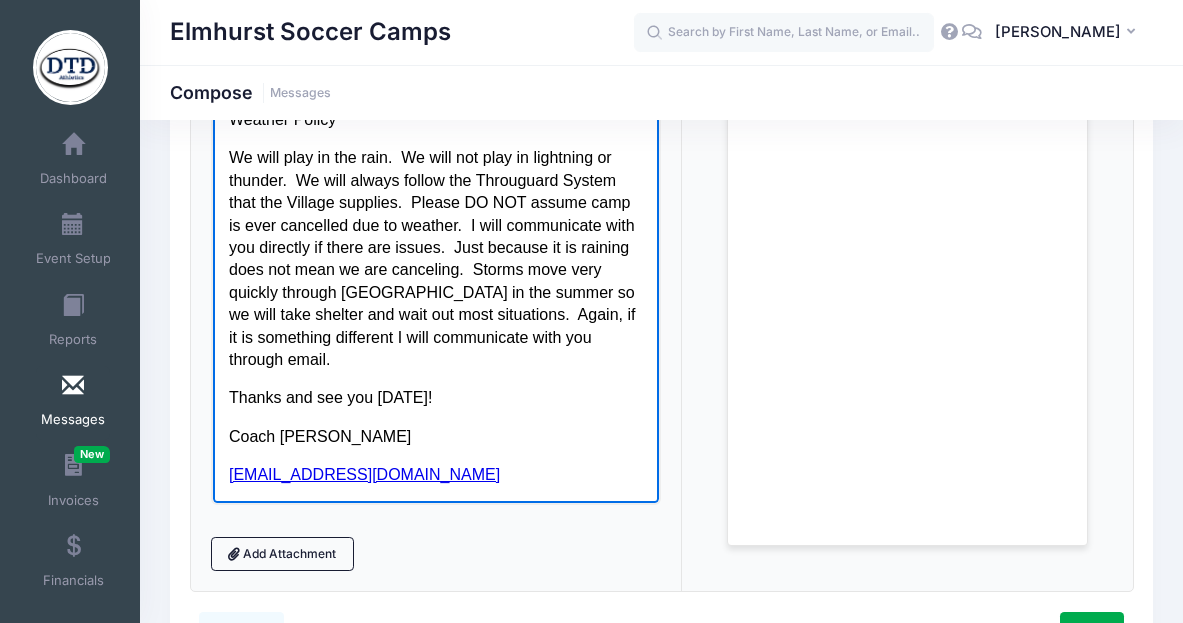 scroll, scrollTop: 308, scrollLeft: 0, axis: vertical 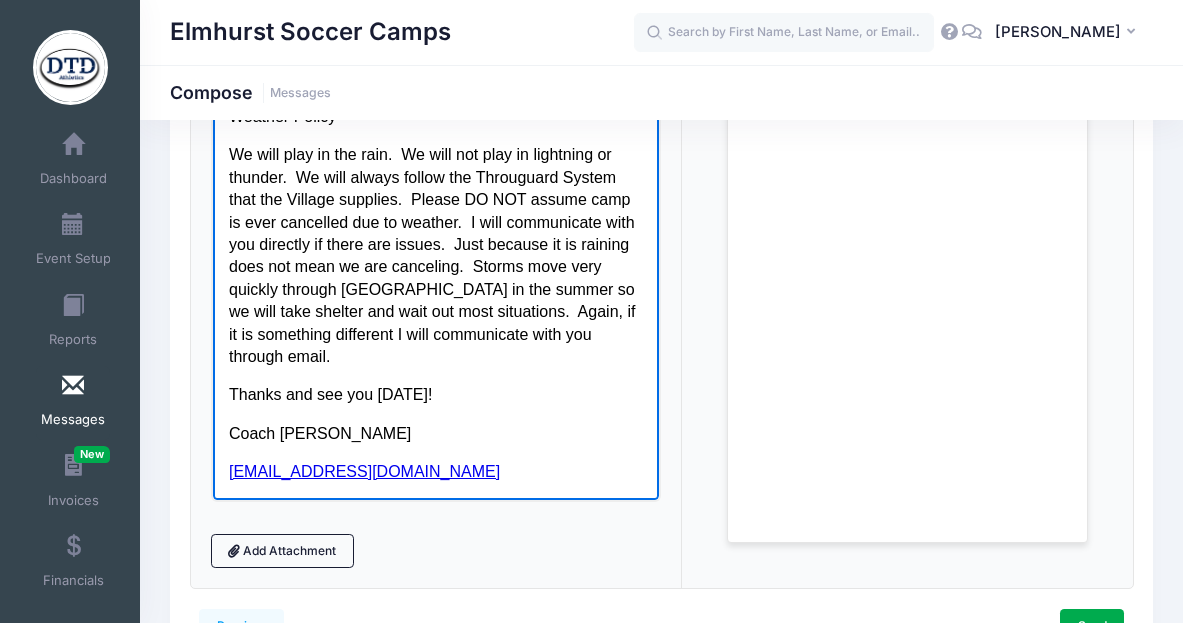 click on "Thanks and see you Monday!" at bounding box center (435, 394) 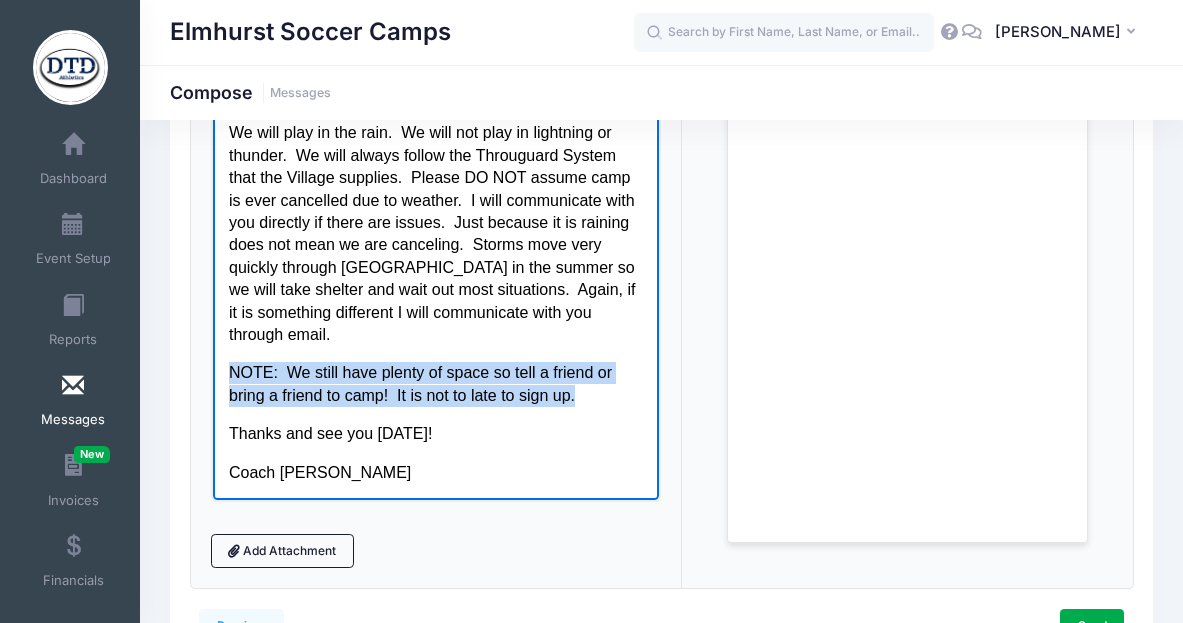 drag, startPoint x: 229, startPoint y: 395, endPoint x: 599, endPoint y: 428, distance: 371.46872 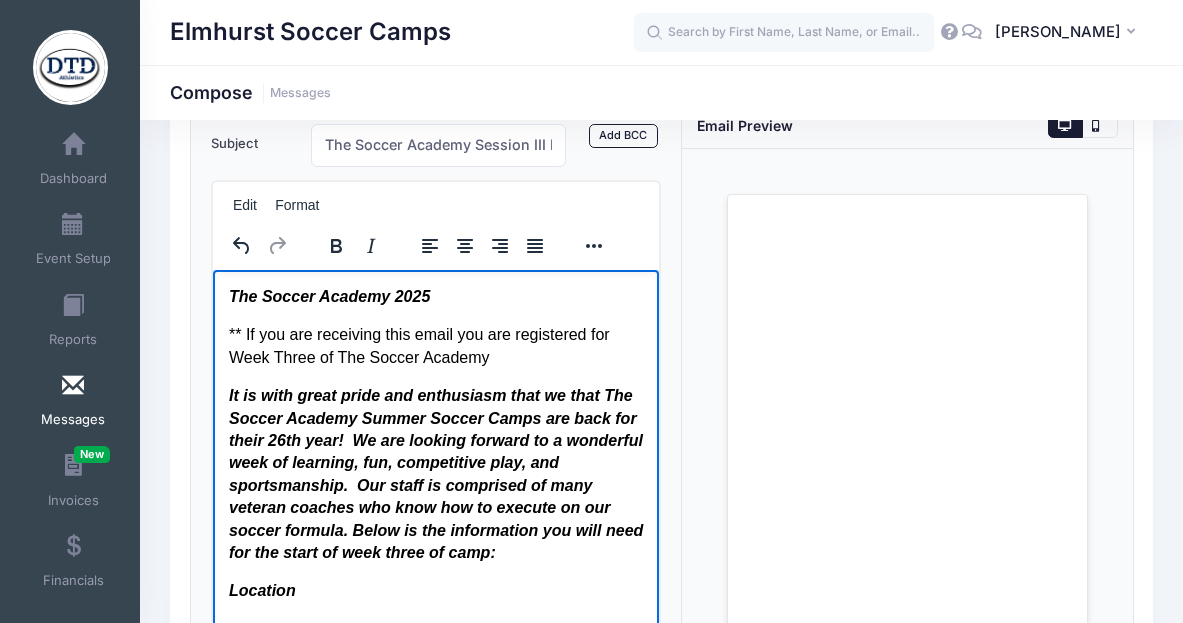 scroll, scrollTop: 0, scrollLeft: 0, axis: both 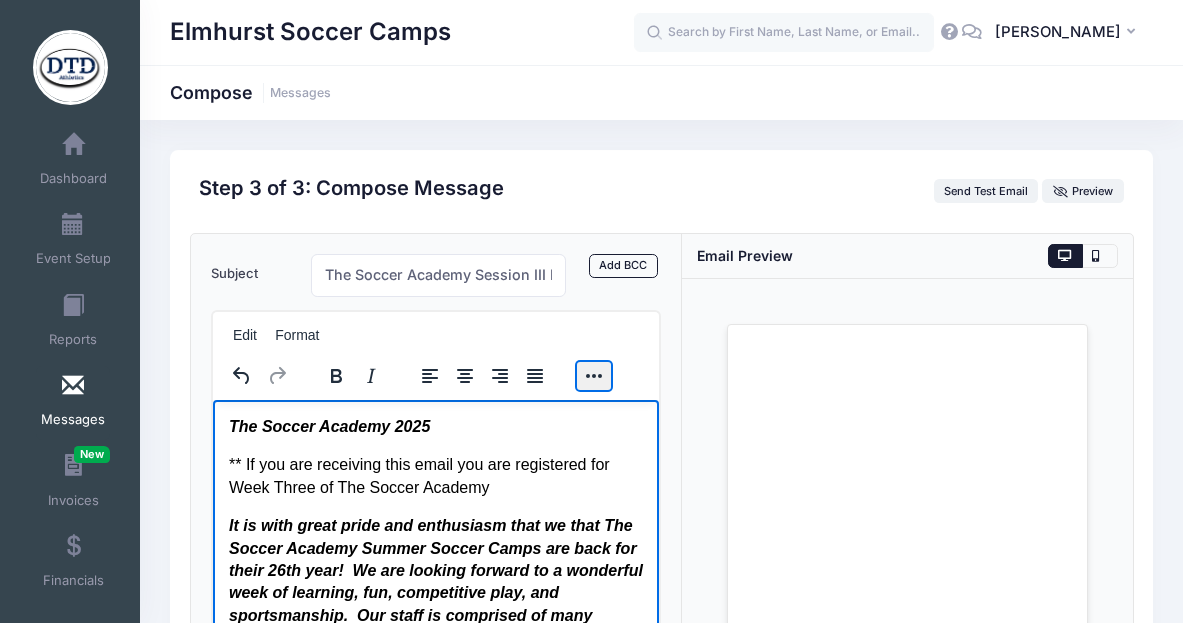 click at bounding box center [594, 376] 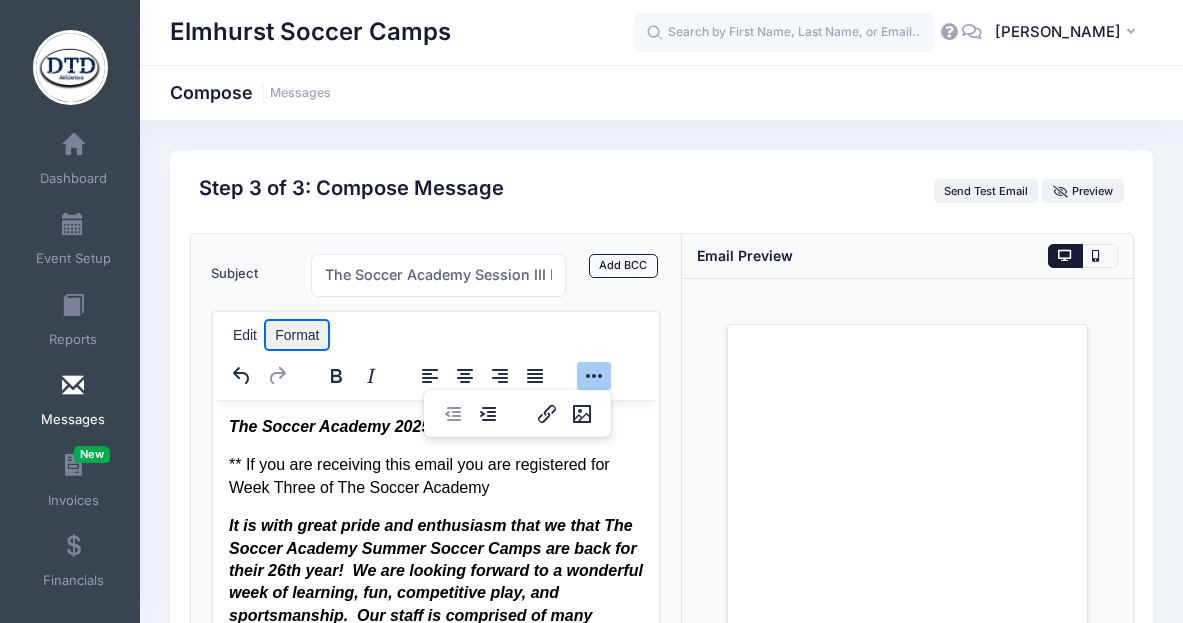 click on "Format" at bounding box center (297, 335) 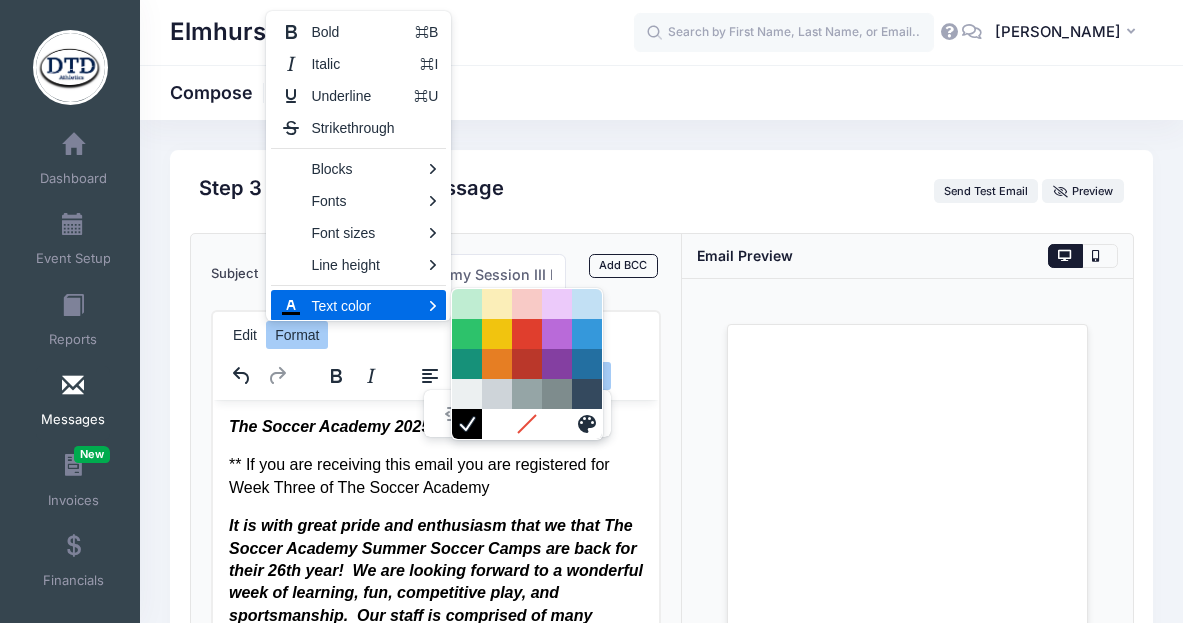 scroll, scrollTop: 2, scrollLeft: 0, axis: vertical 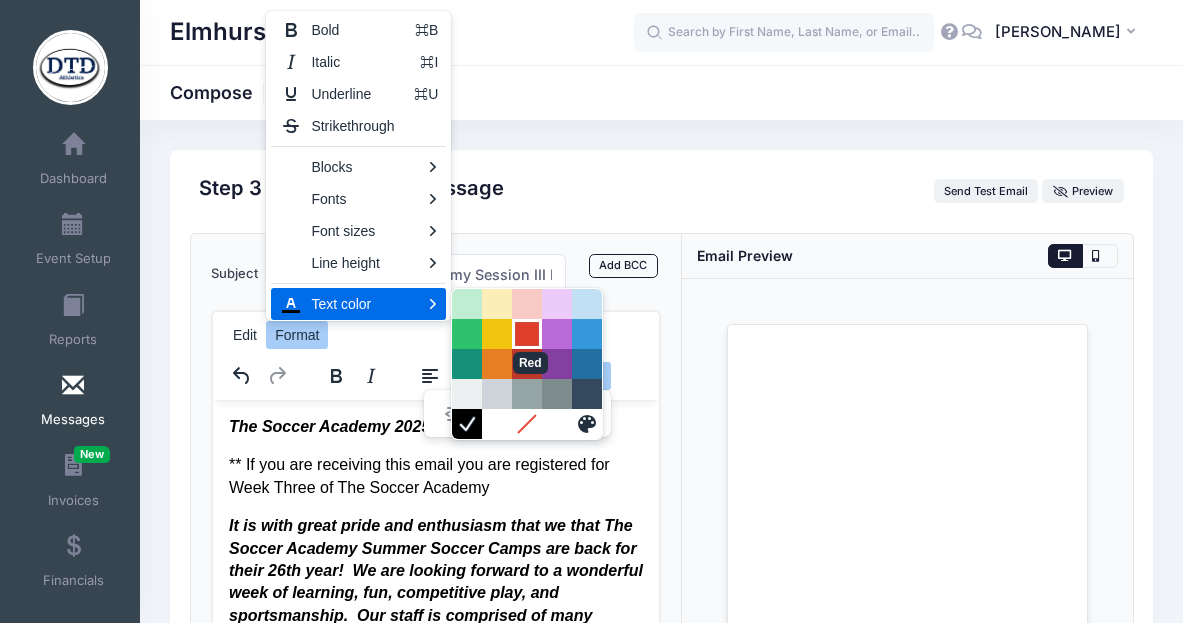 click at bounding box center [527, 334] 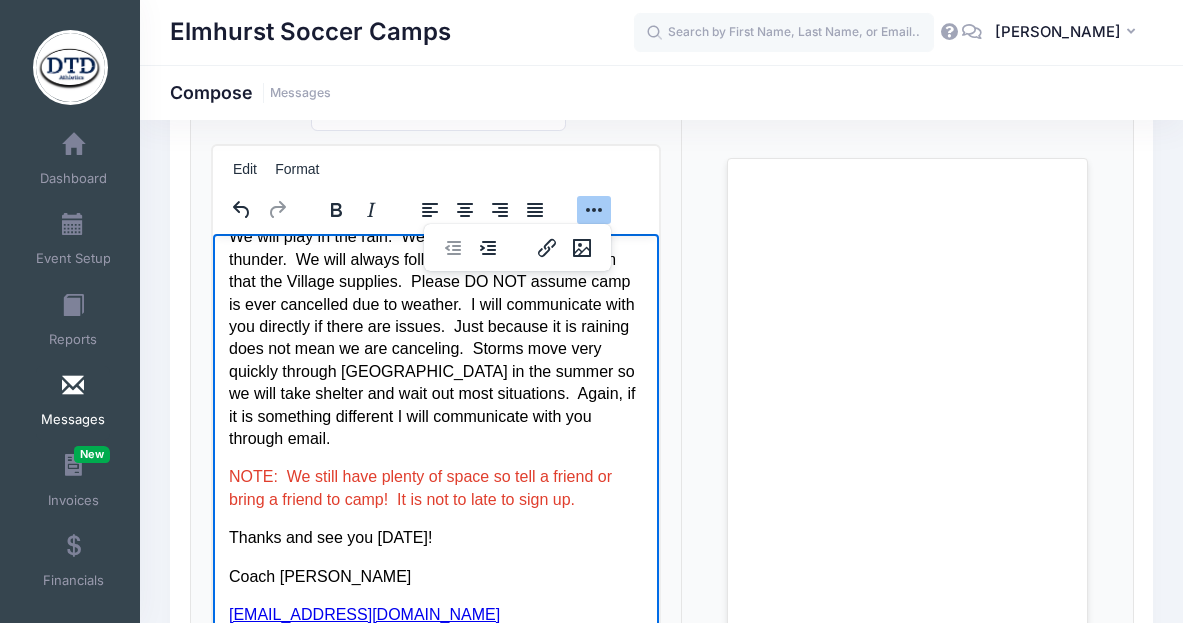 scroll, scrollTop: 167, scrollLeft: 0, axis: vertical 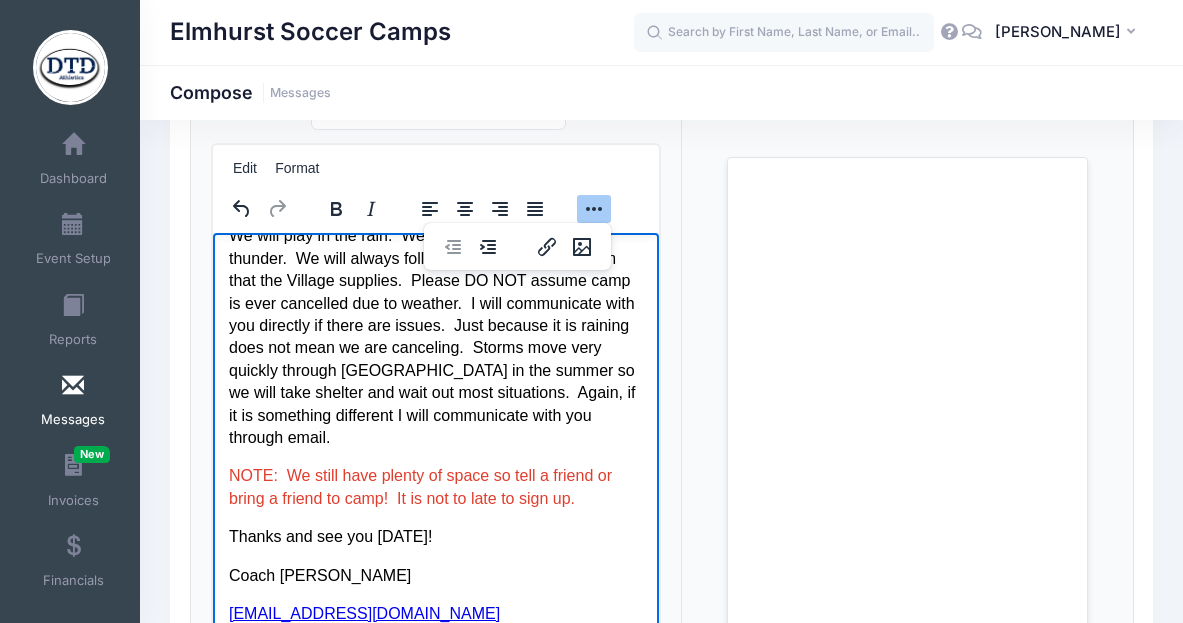 click on "Thanks and see you Monday!" at bounding box center (435, 536) 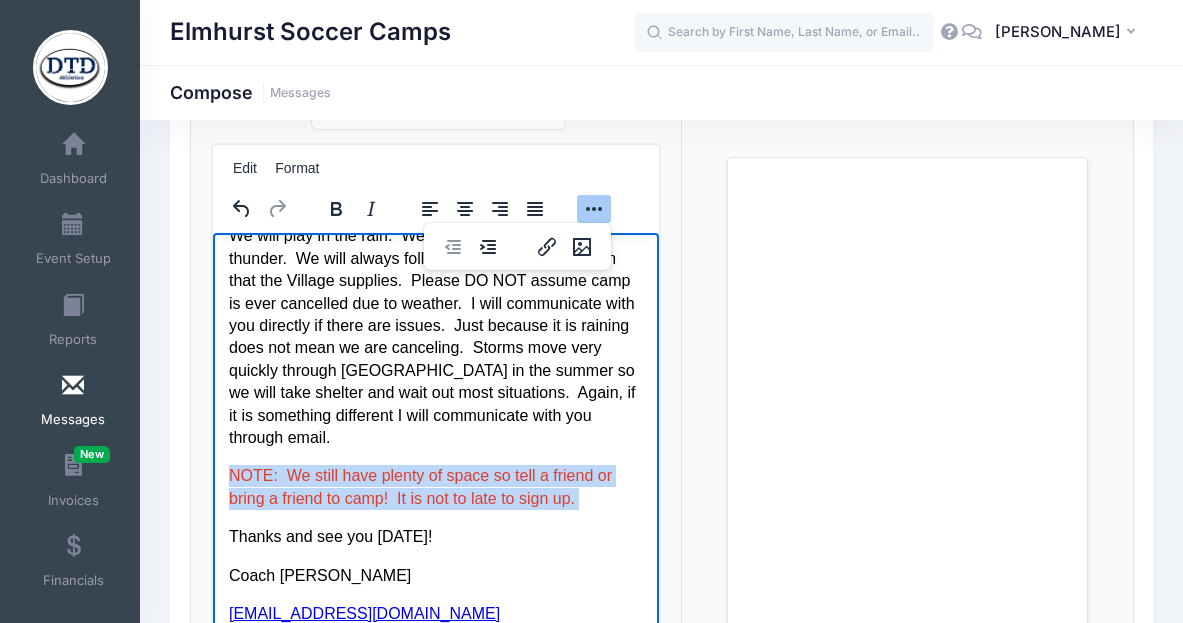 drag, startPoint x: 231, startPoint y: 475, endPoint x: 564, endPoint y: 511, distance: 334.9403 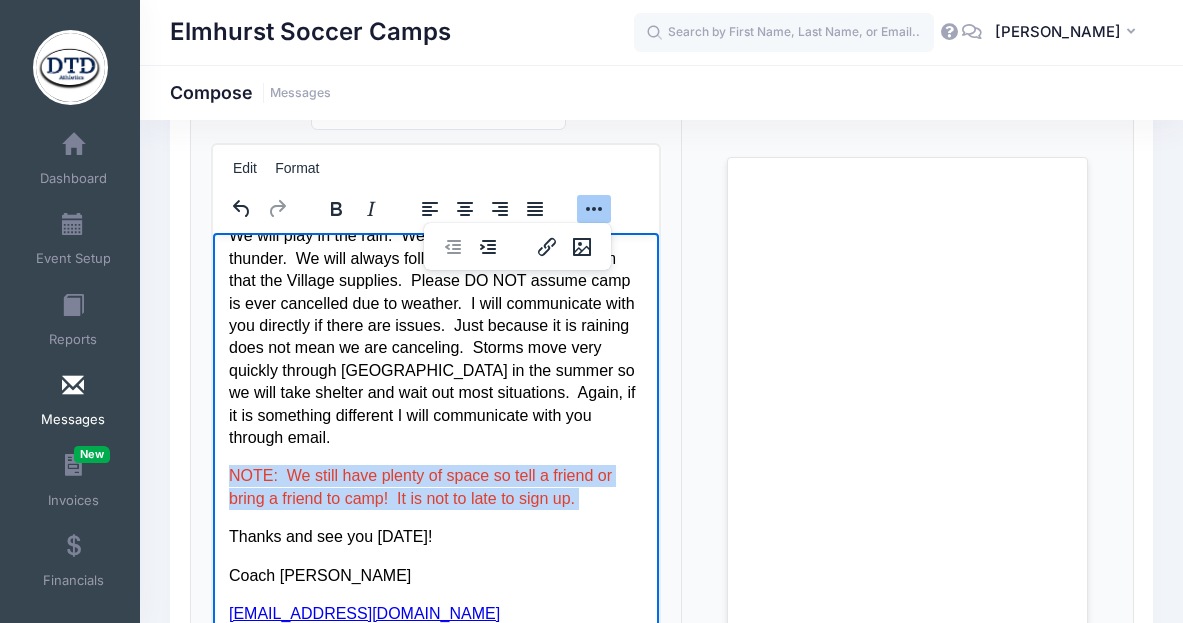 click on "The Soccer Academy 2025 ** If you are receiving this email you are registered for Week Three of The Soccer Academy It is with great pride and enthusiasm that we that The Soccer Academy Summer Soccer Camps are back for their 26th year!  We are looking forward to a wonderful week of learning, fun, competitive play, and sportsmanship.  Our staff is comprised of many veteran coaches who know how to execute on our soccer formula. Below is the information you will need for the start of week three of camp: Location Oak Brook Sports Core-  700 Oak Brook Rd, Oak Brook, IL 60523  Date Starts Monday July 21st and ends on Friday July 25th Time 9am start each day.  1st Day arrival between 8:45am and 9am Half Day Ends at 12noon Full Day Ends at 3:00pm- Buffet Lunch provided Mon-Thur to Full Day Campers only.   ** Please note this small change in the ending of the full day.  We have to be done by 3pm. What to Bring What You Will Receive Proper Size Soccer ball, tee shirt,   Weather Policy Thanks and see you Monday!" at bounding box center (435, -126) 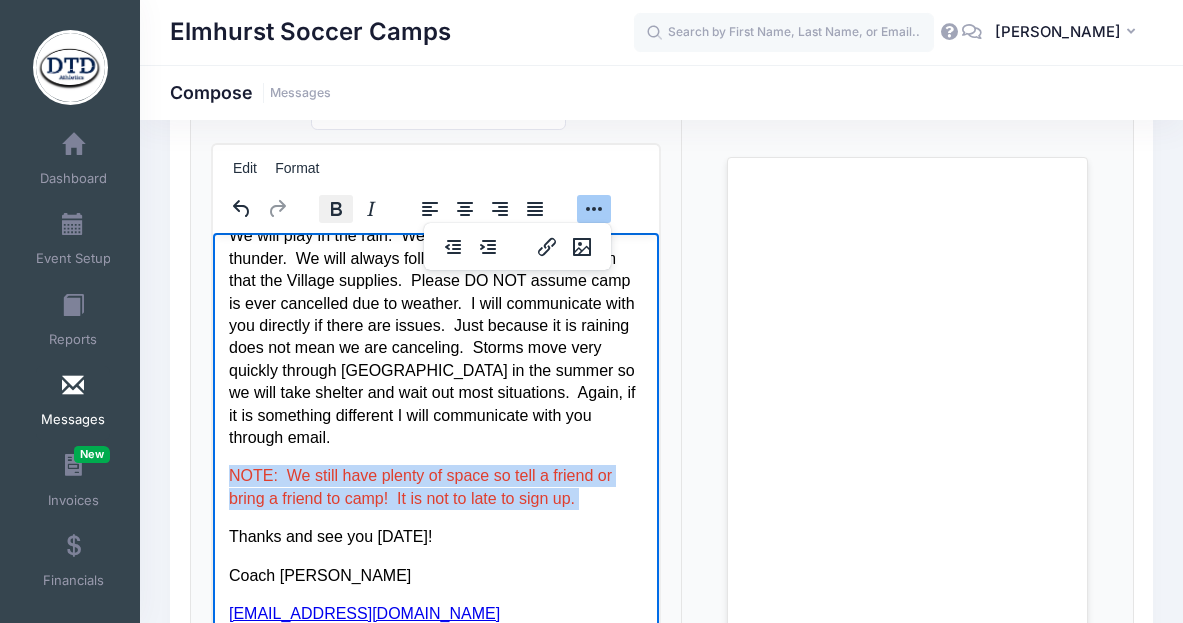 click 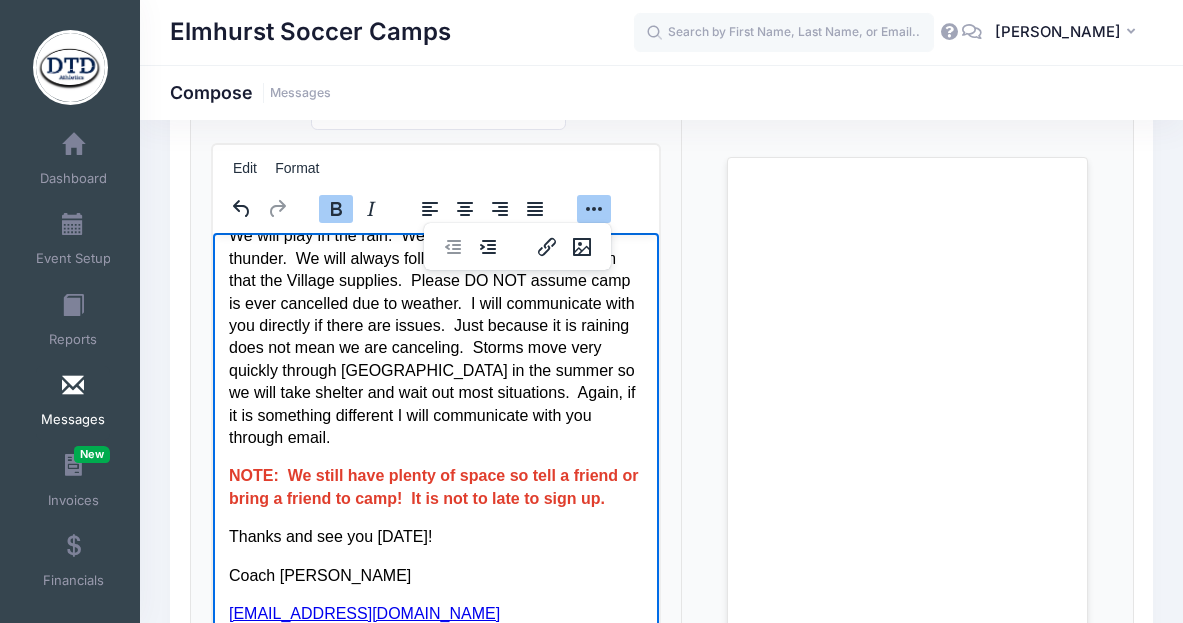 click on "Thanks and see you Monday!" at bounding box center (435, 536) 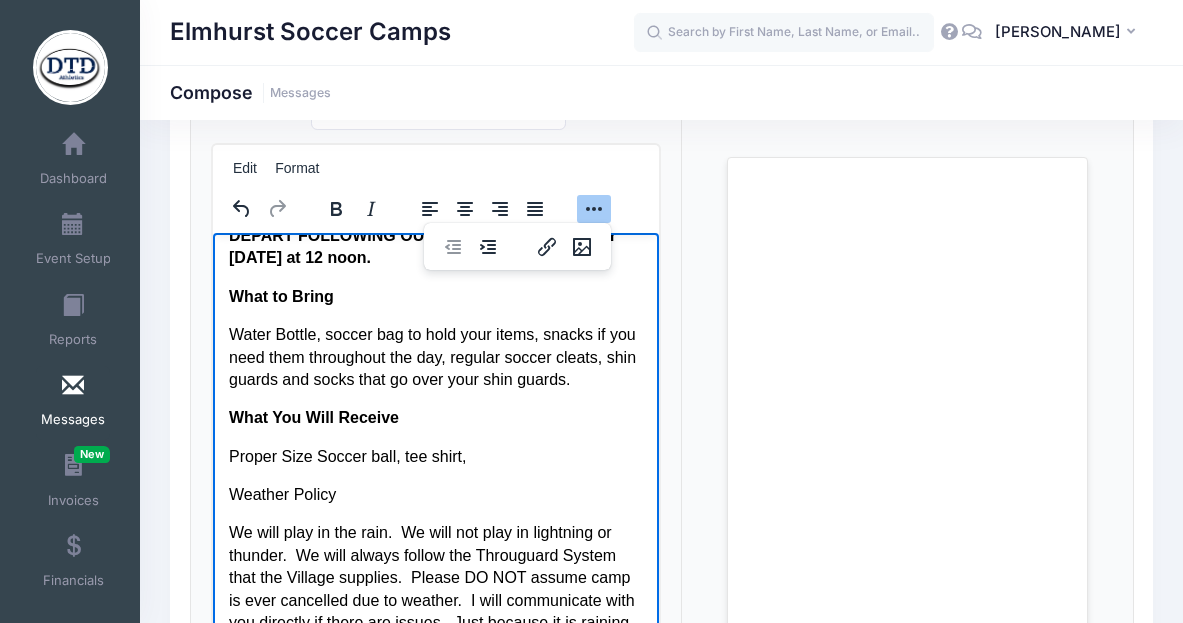 scroll, scrollTop: 873, scrollLeft: 0, axis: vertical 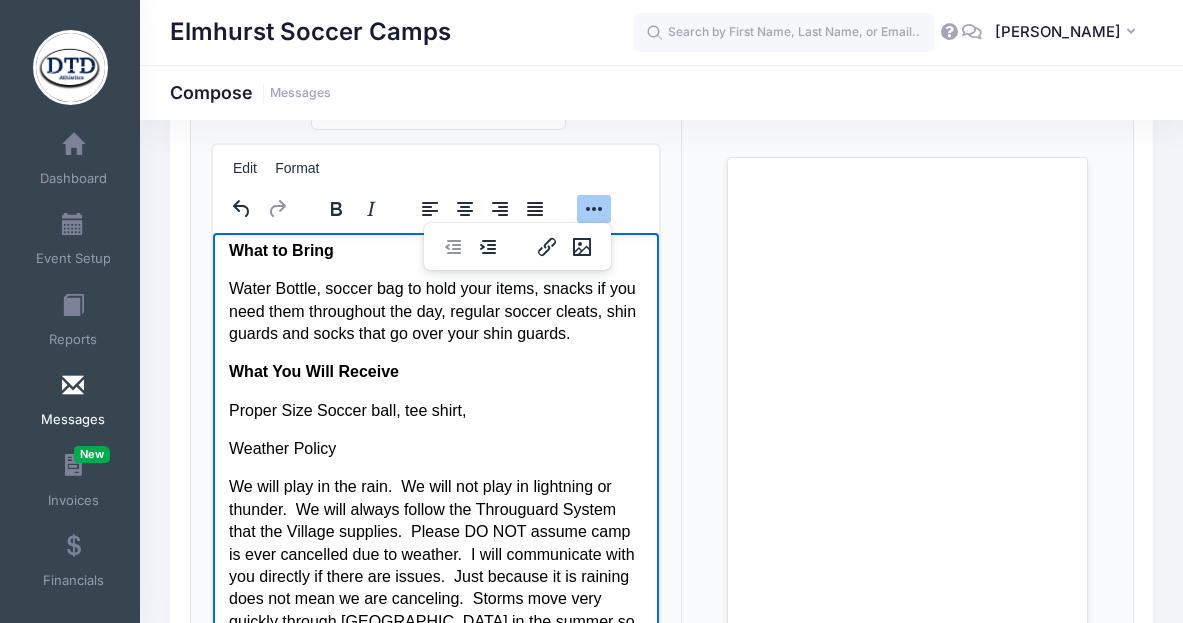 click on "Edit Format" at bounding box center (430, 168) 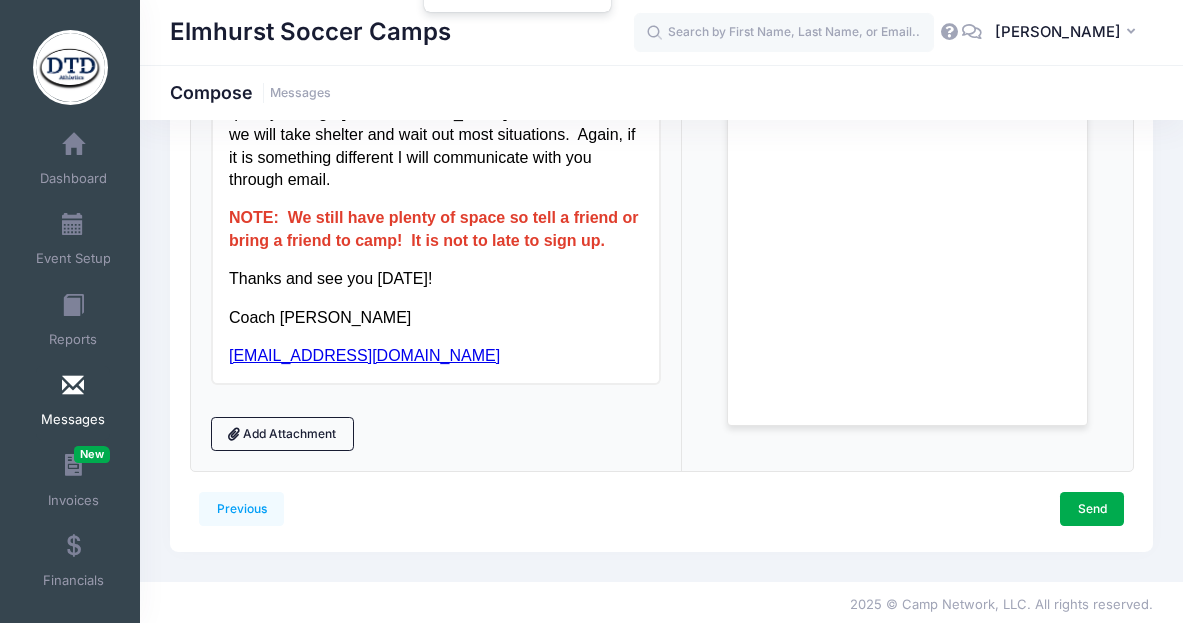 scroll, scrollTop: 430, scrollLeft: 0, axis: vertical 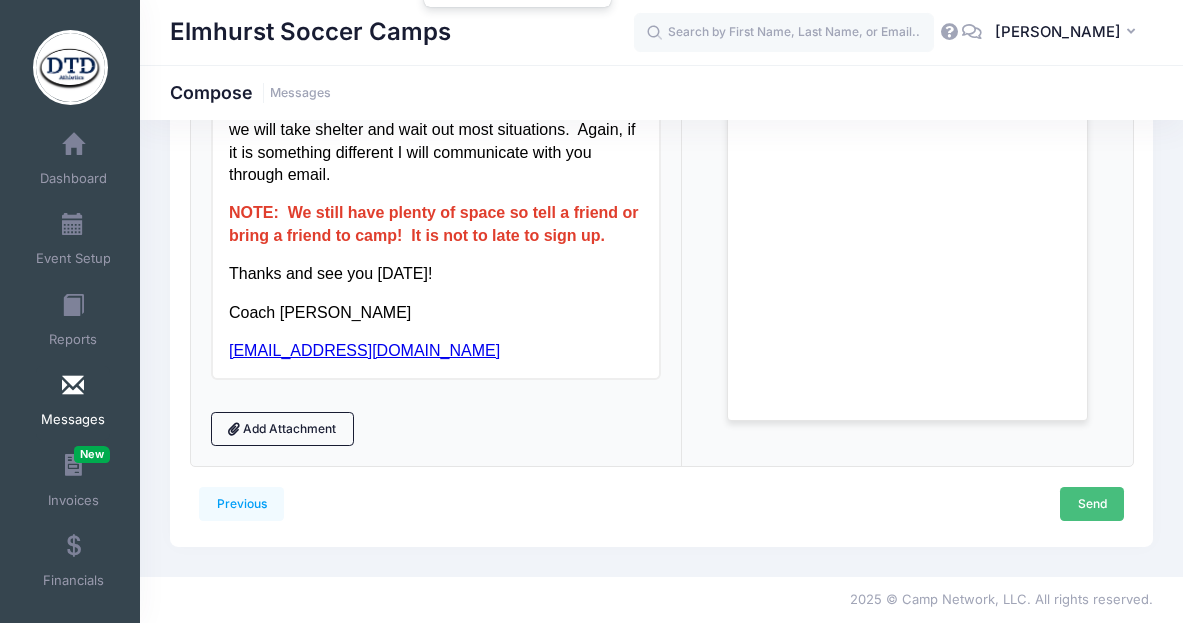 click on "Send" at bounding box center [1092, 504] 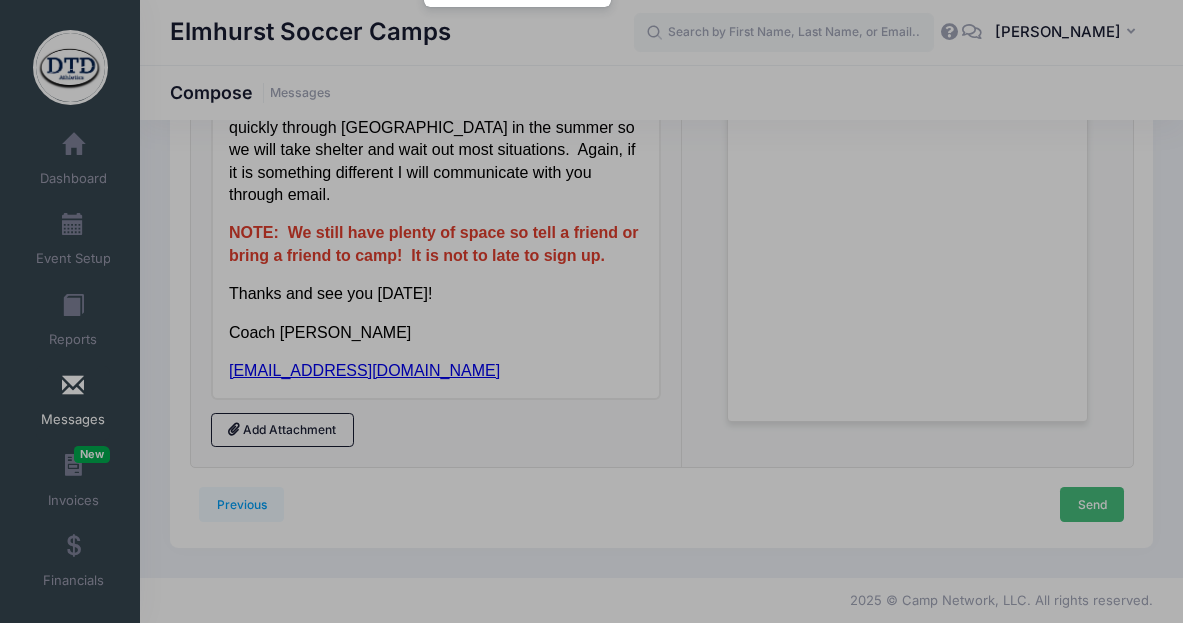 scroll, scrollTop: 0, scrollLeft: 0, axis: both 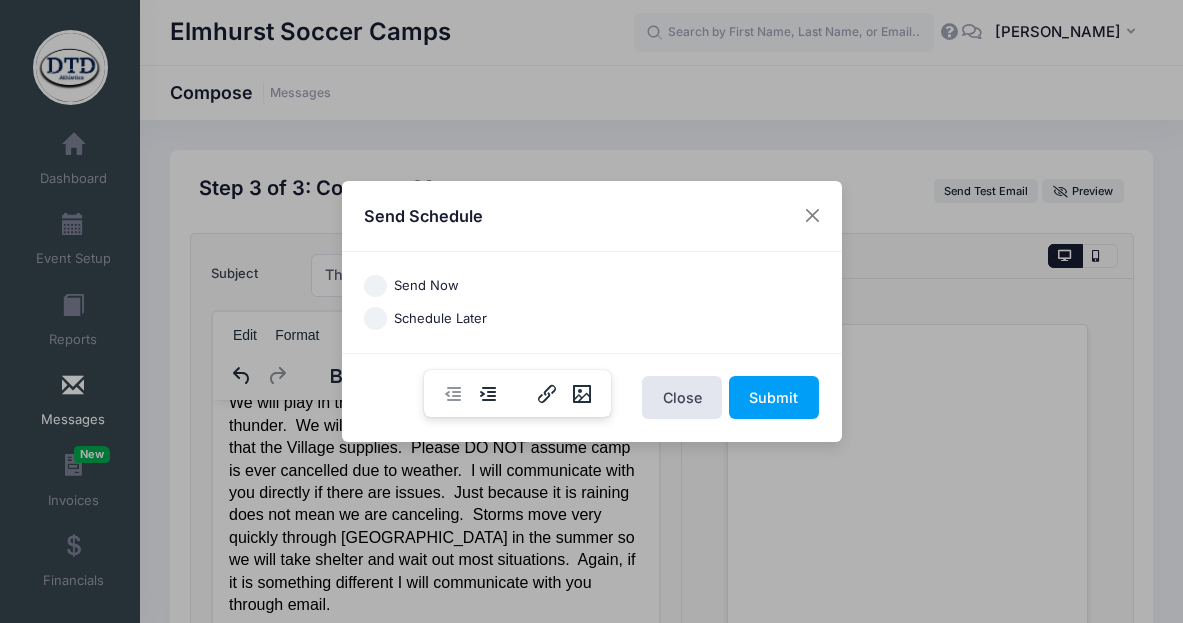 click on "Send Now" at bounding box center (375, 286) 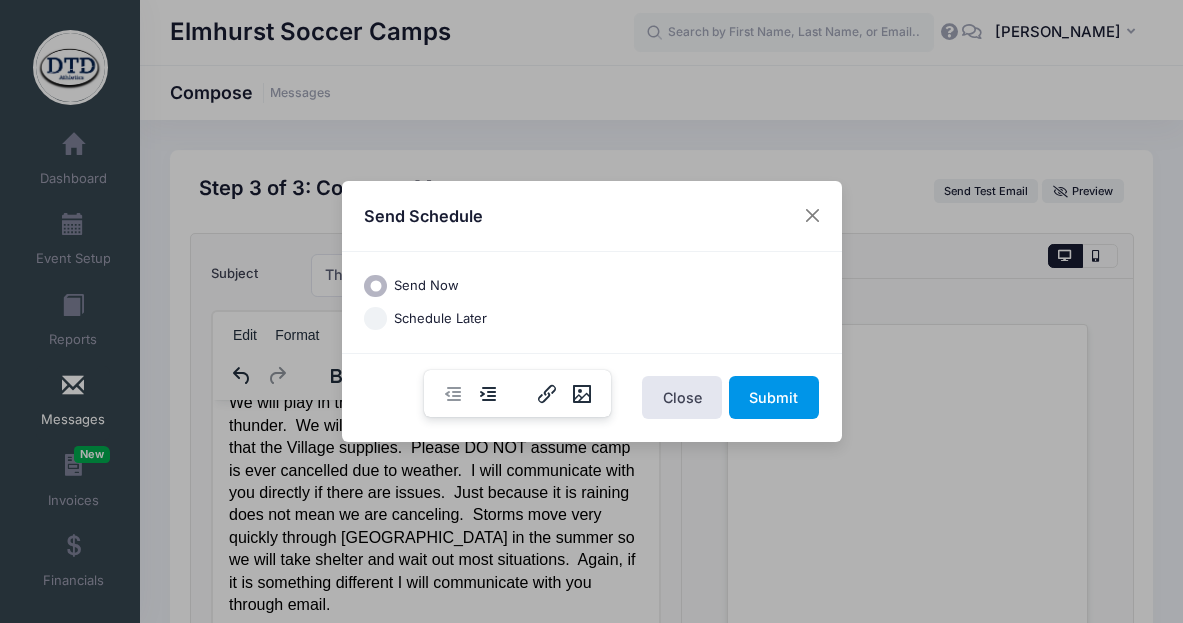 click on "Submit" at bounding box center (774, 397) 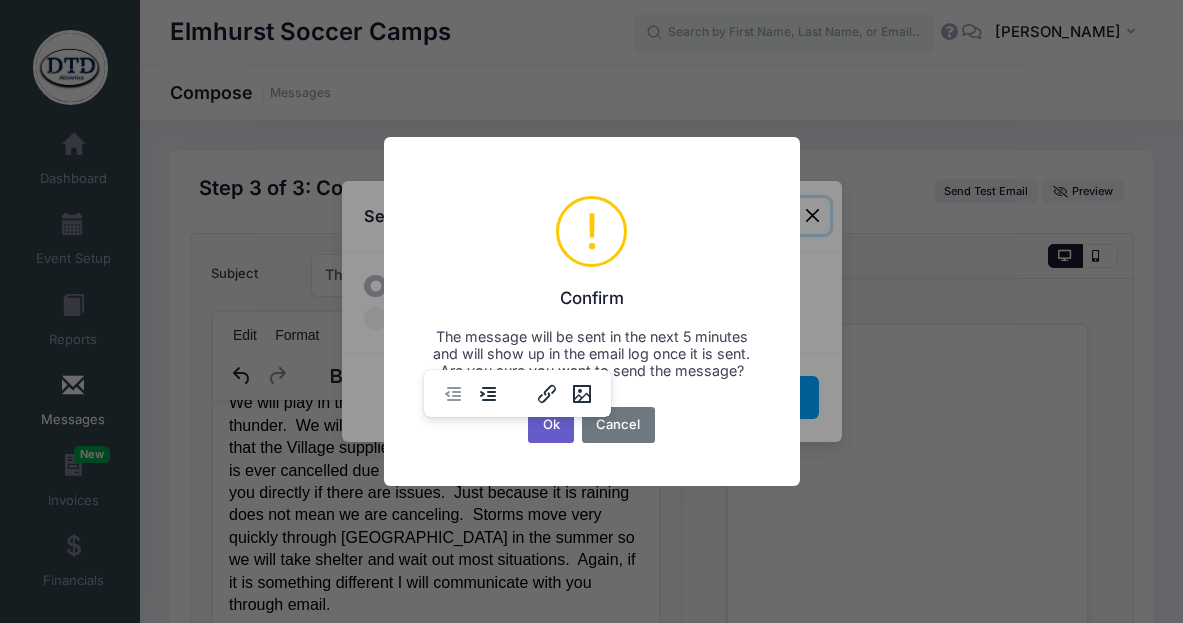 click on "Ok" at bounding box center [551, 425] 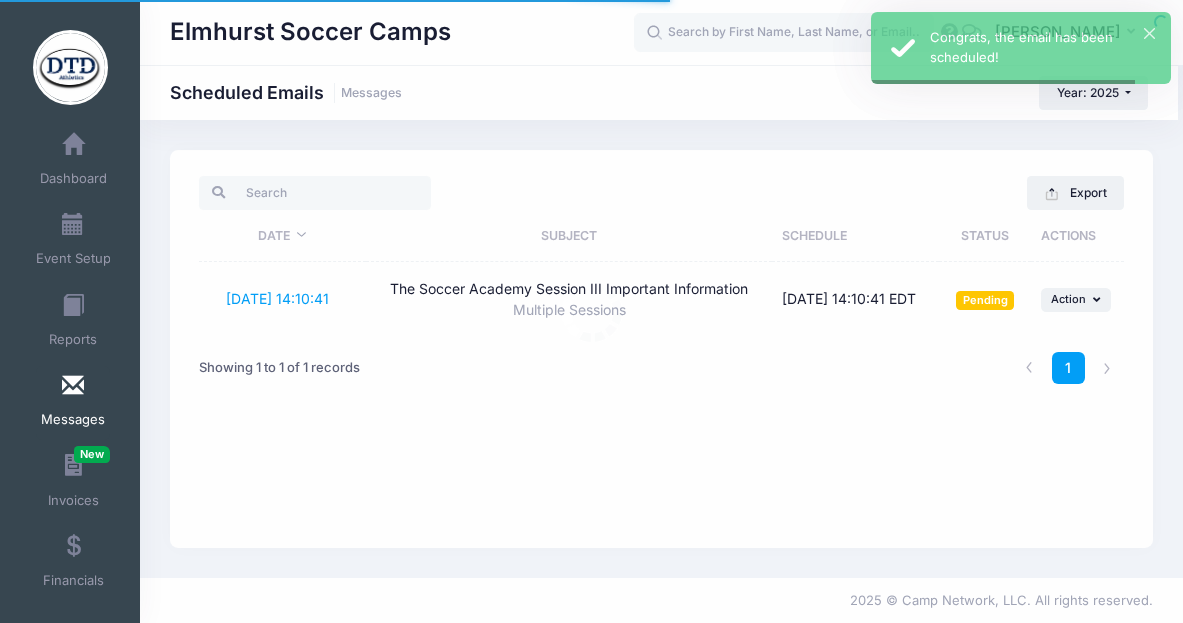 scroll, scrollTop: 0, scrollLeft: 0, axis: both 